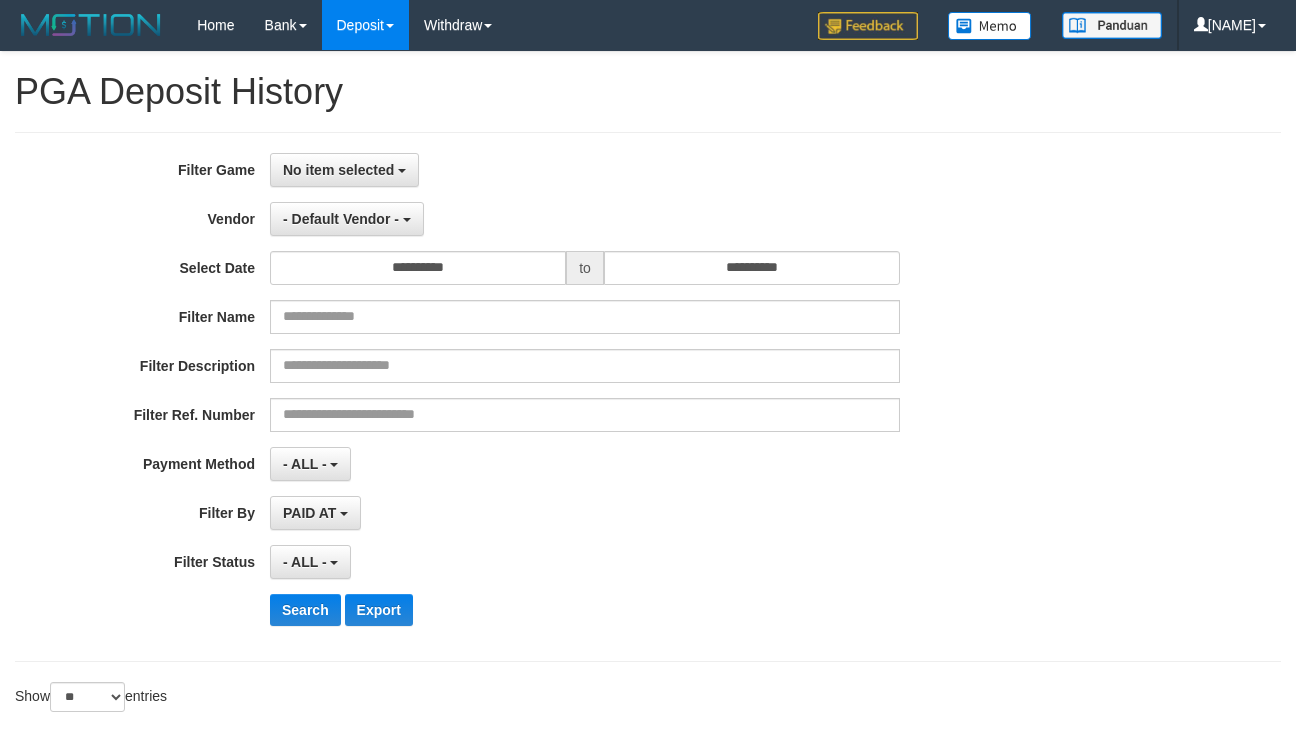 select on "**********" 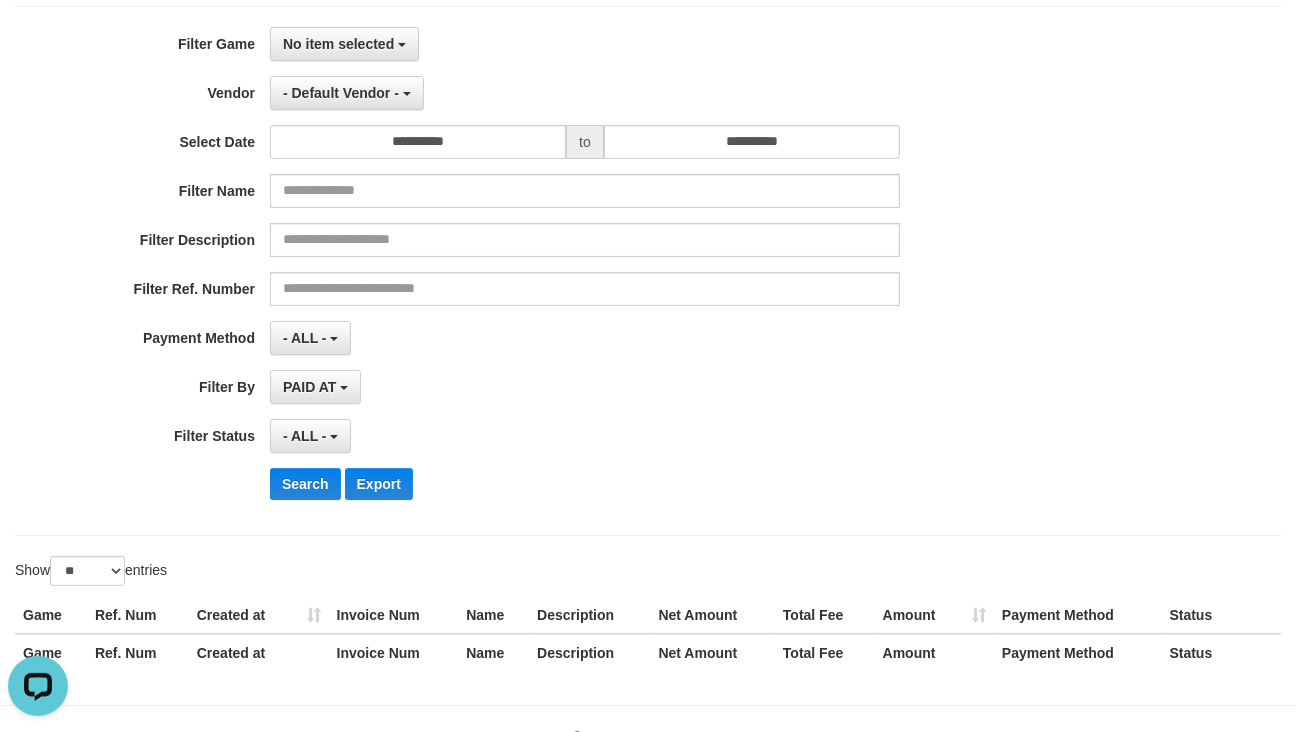 scroll, scrollTop: 0, scrollLeft: 0, axis: both 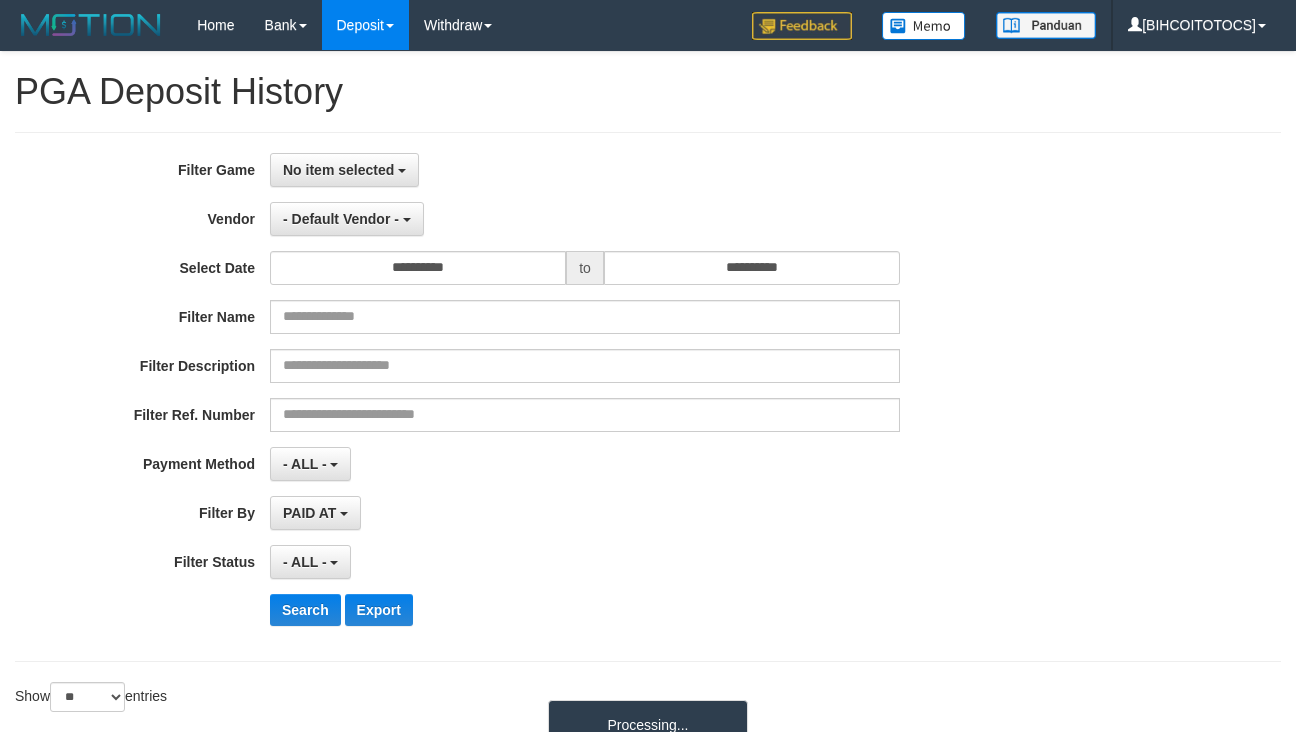 select 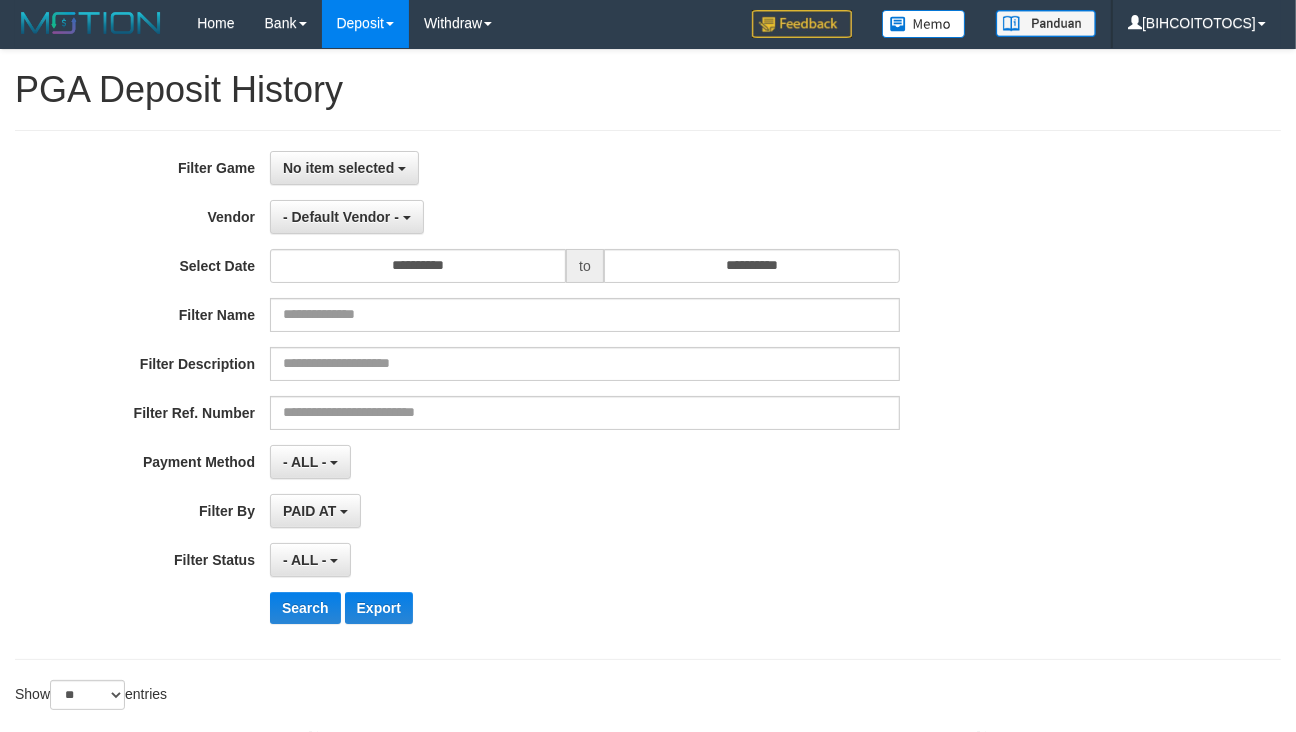 scroll, scrollTop: 0, scrollLeft: 0, axis: both 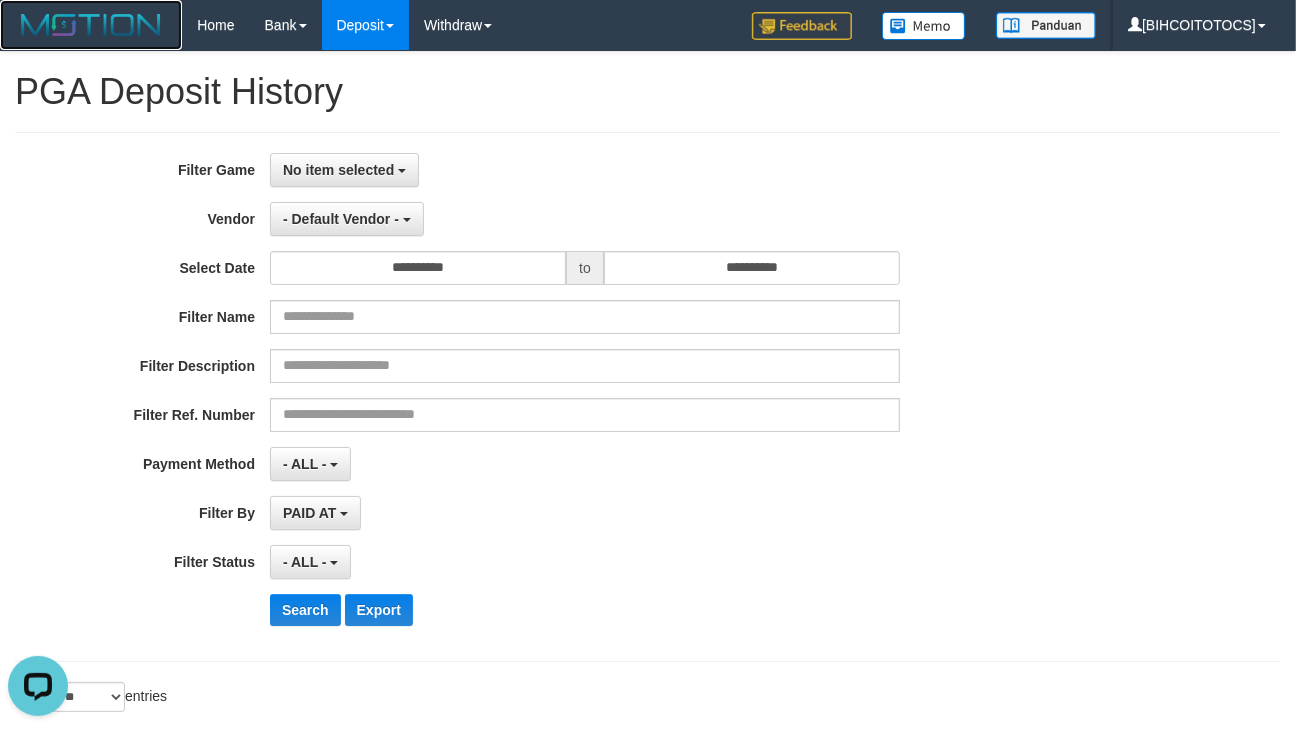 click at bounding box center [91, 25] 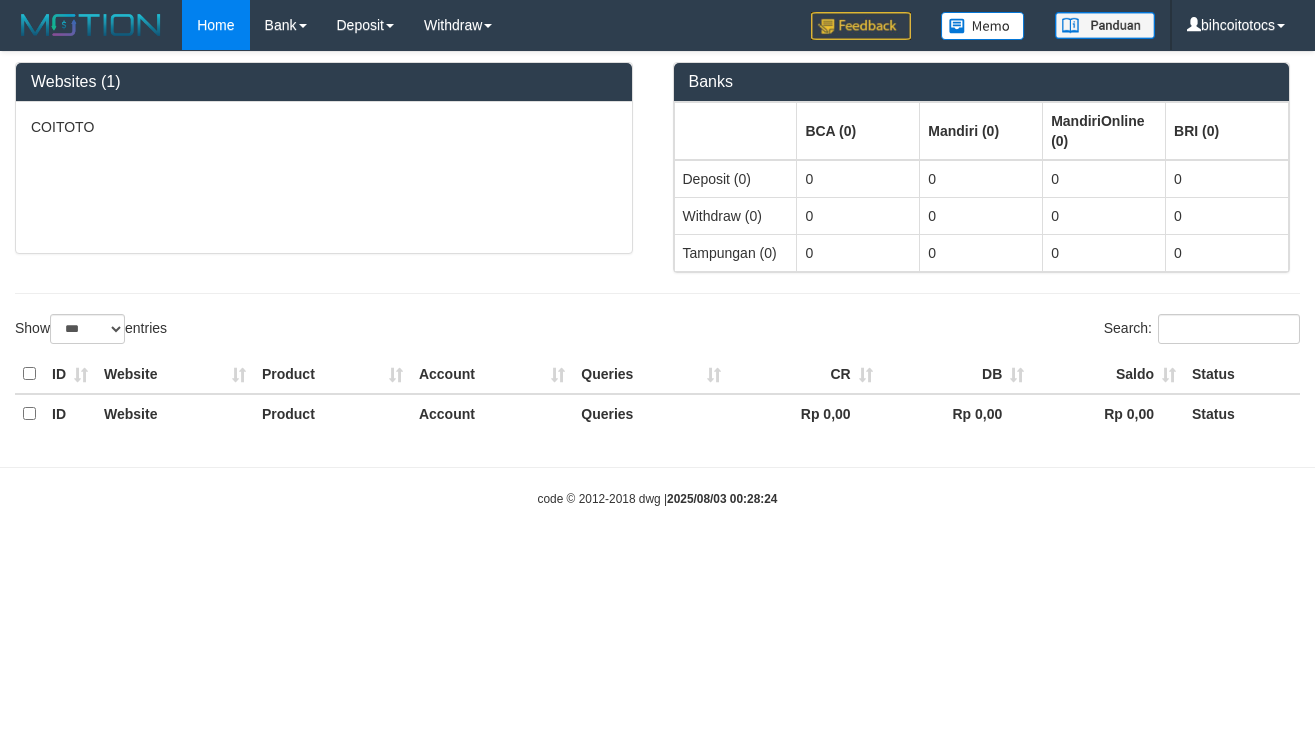 select on "***" 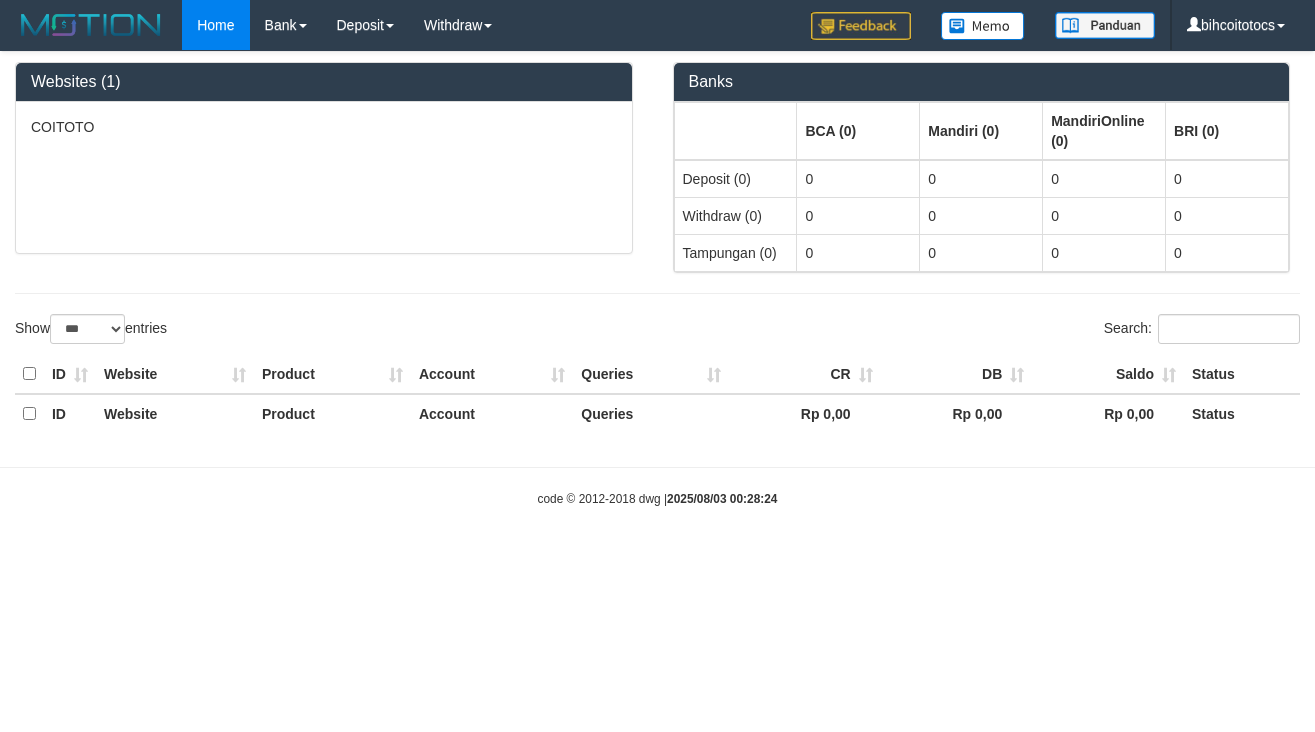 scroll, scrollTop: 0, scrollLeft: 0, axis: both 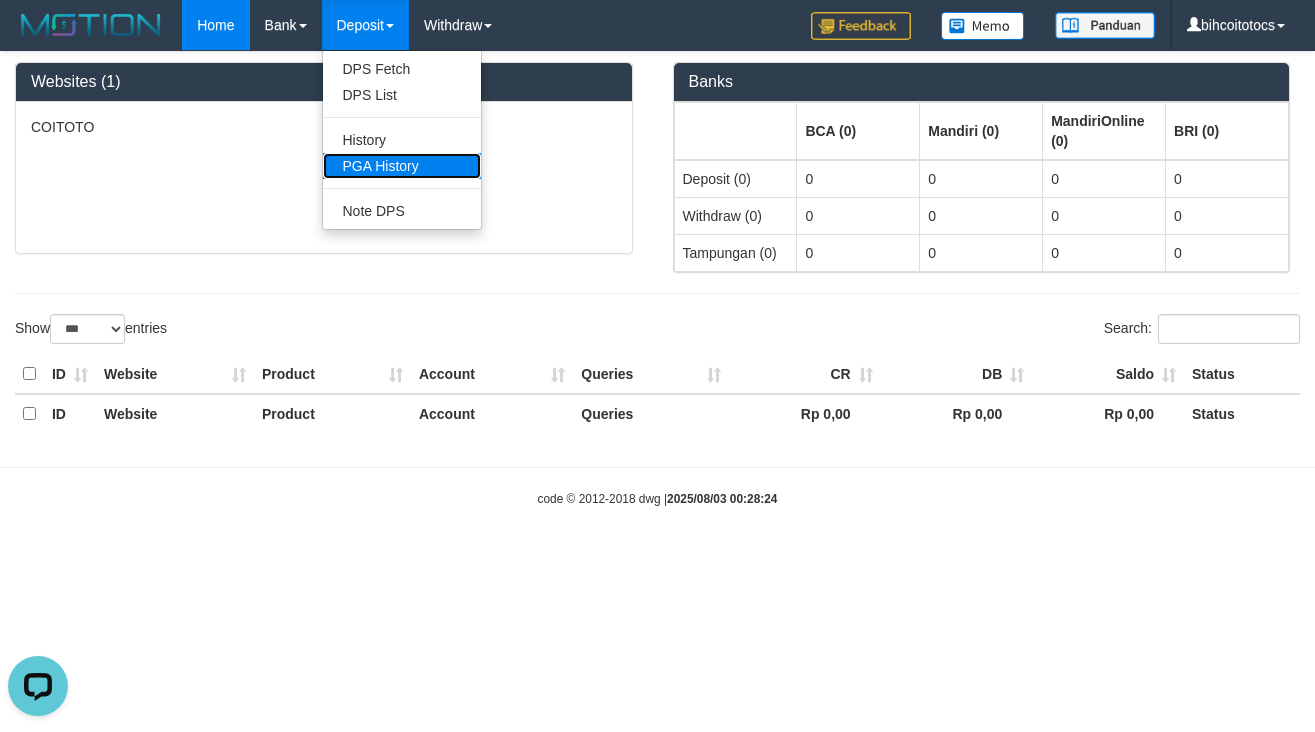 click on "PGA History" at bounding box center [402, 166] 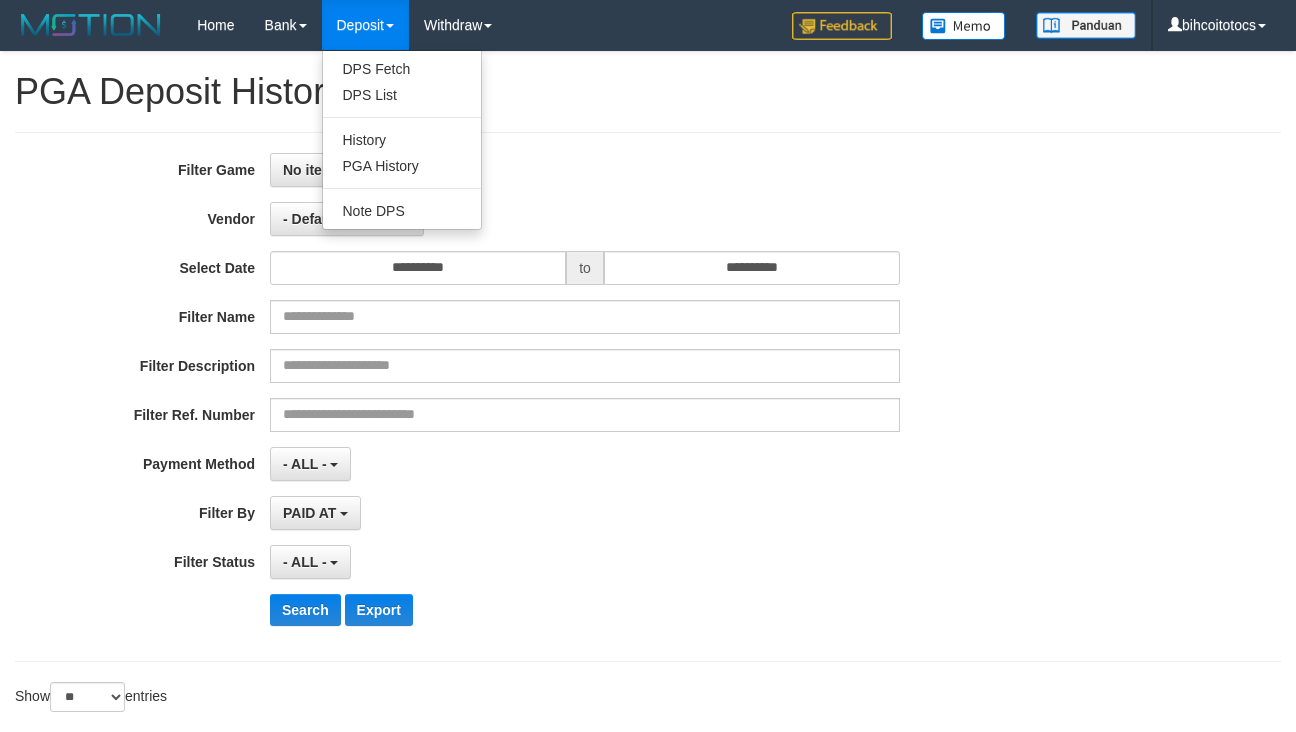 select 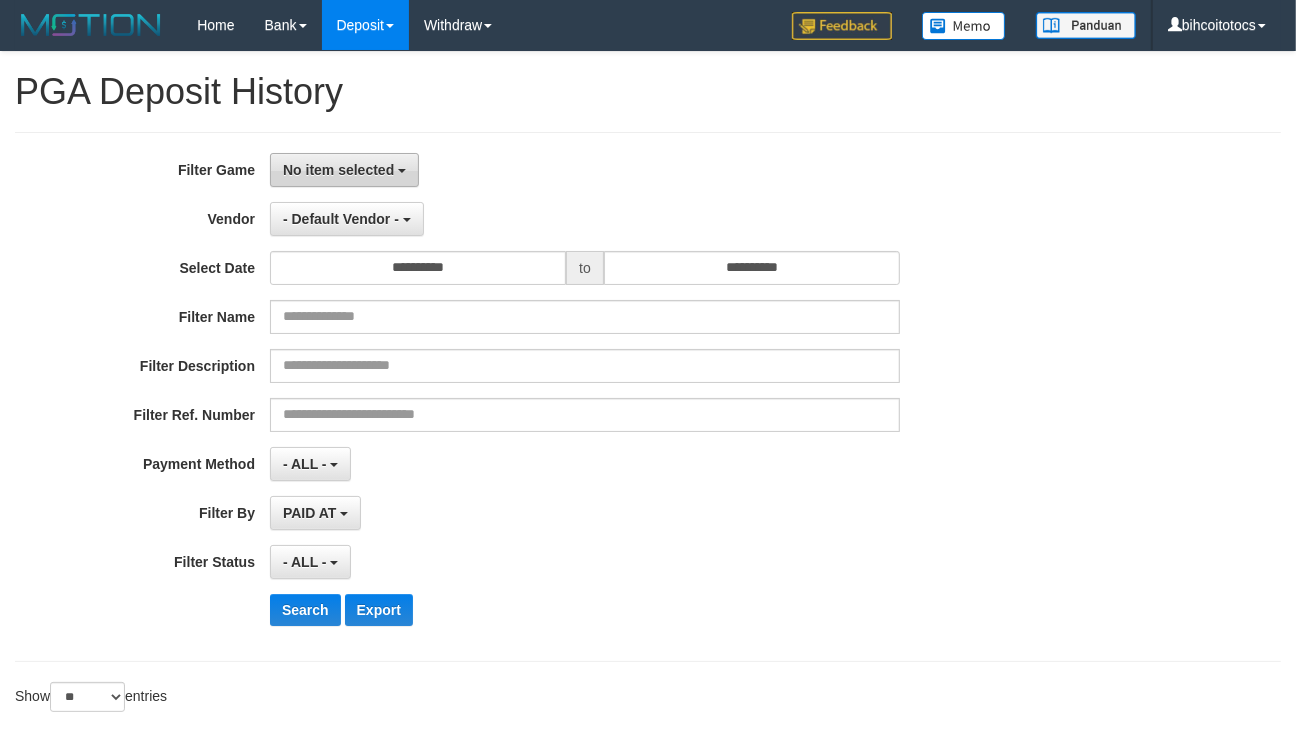 click on "No item selected" at bounding box center [344, 170] 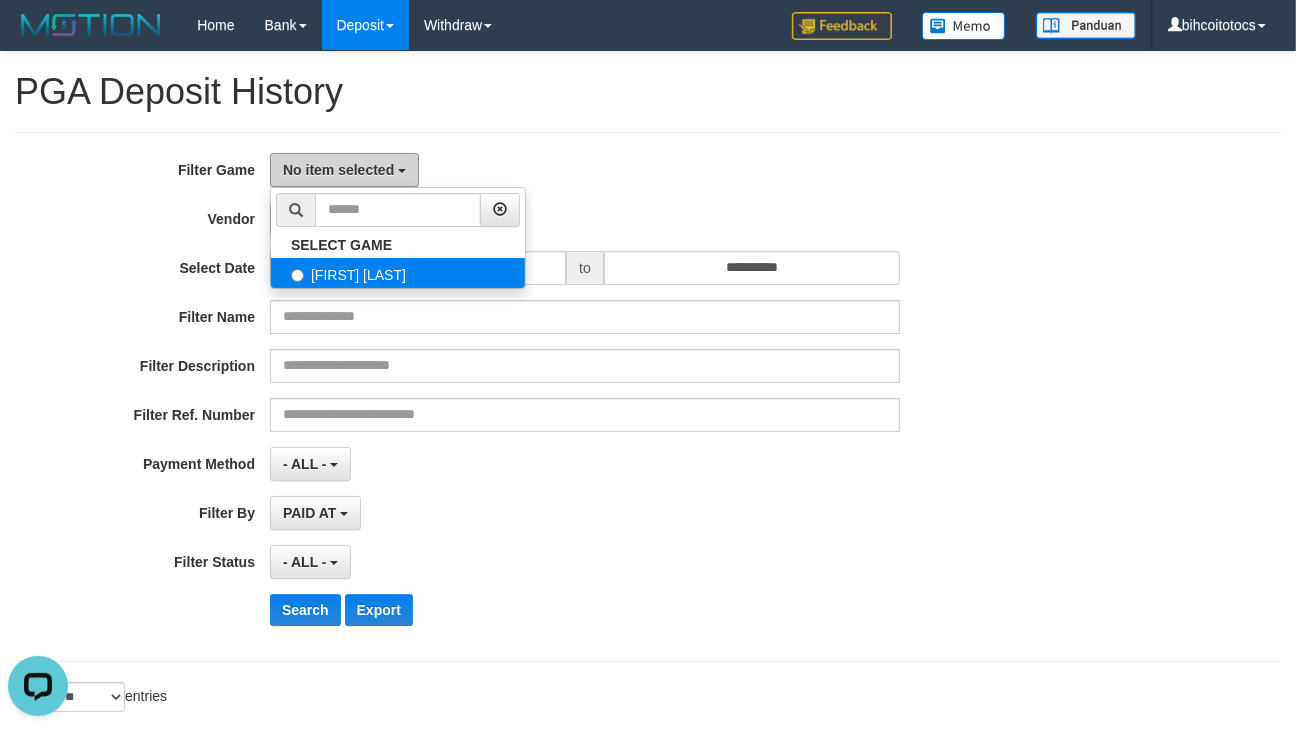scroll, scrollTop: 0, scrollLeft: 0, axis: both 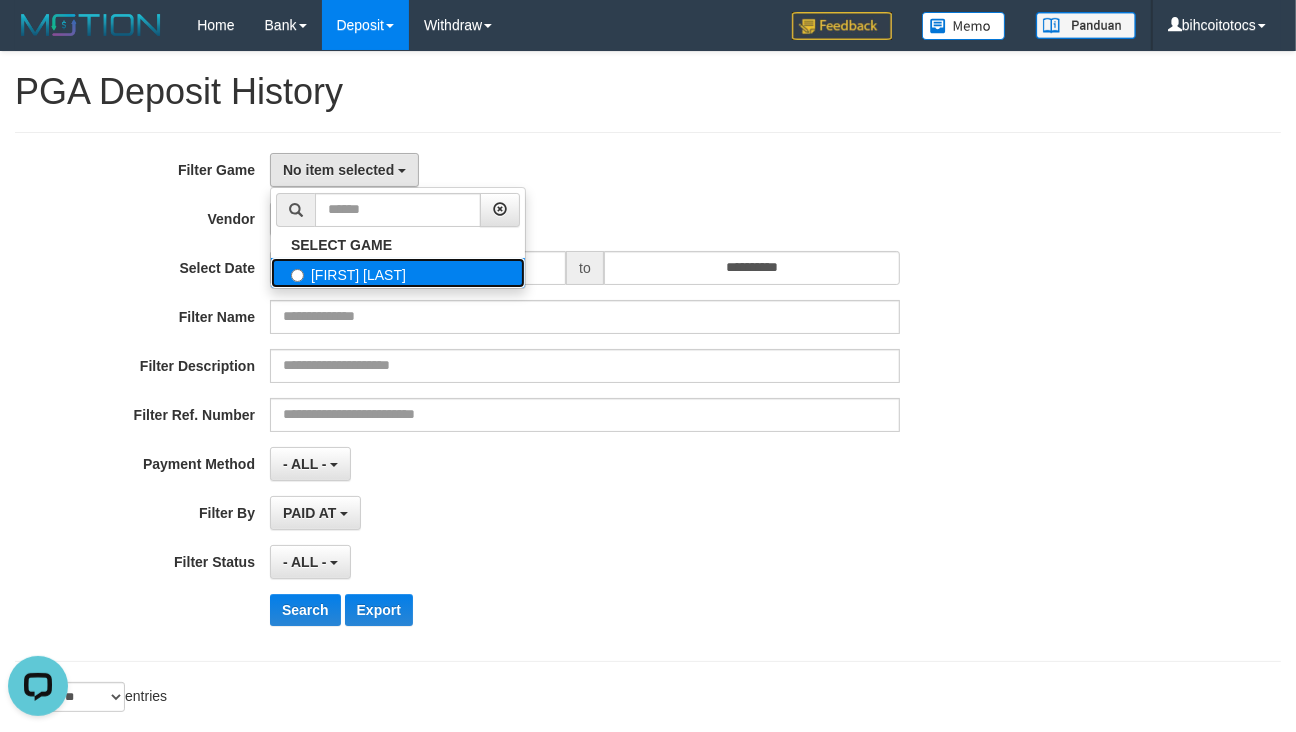 click on "[ITOTO] COITOTO" at bounding box center [398, 273] 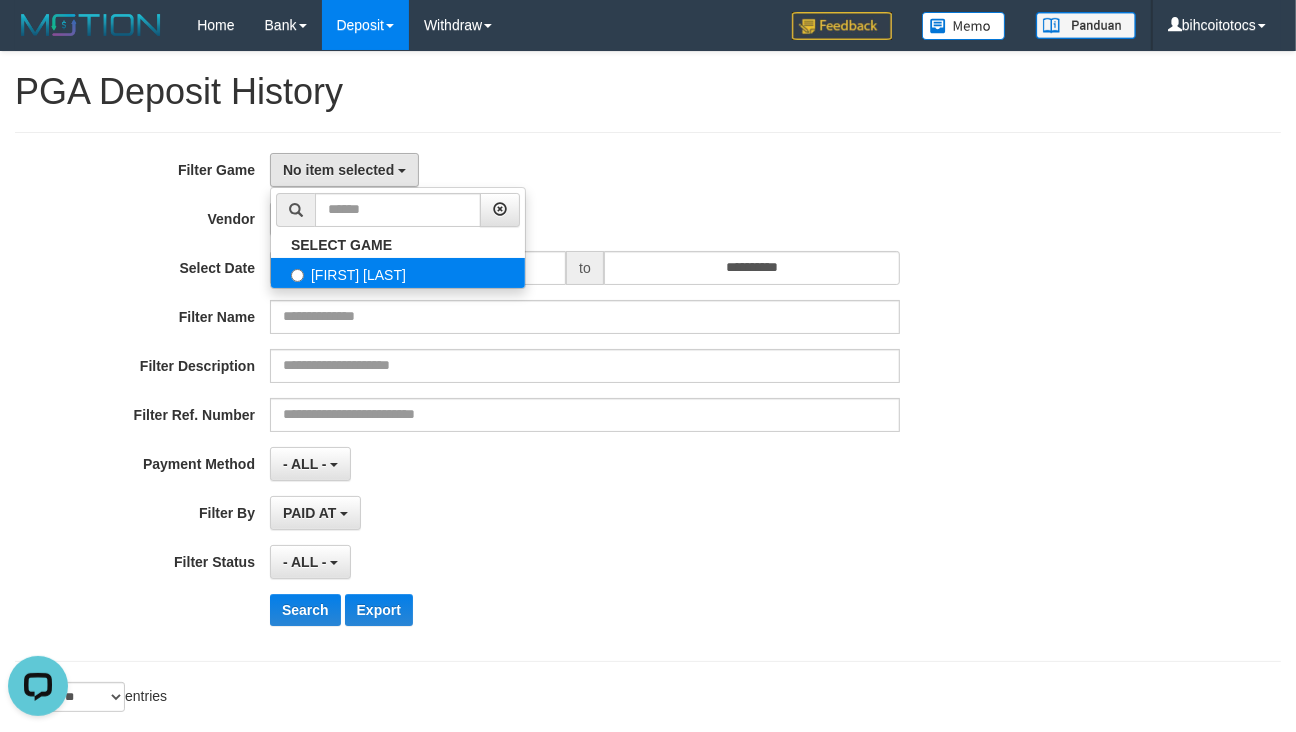 select on "****" 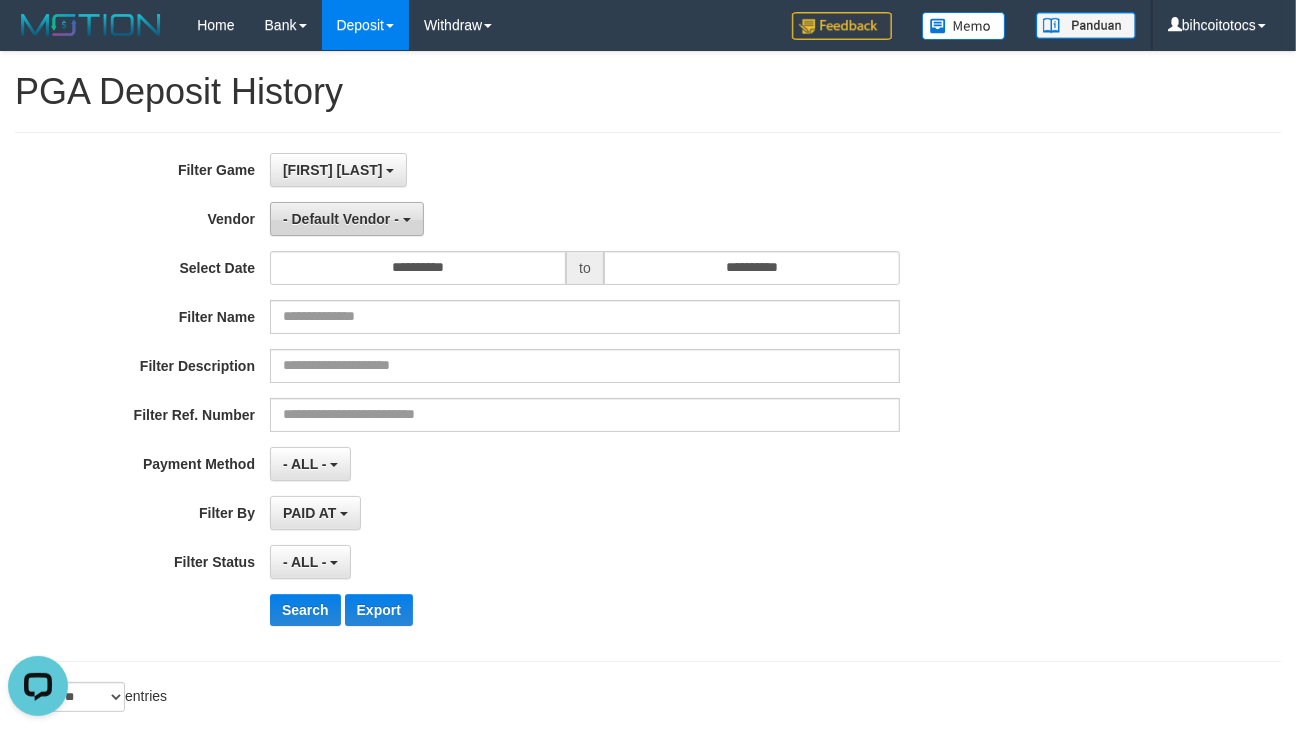 click on "- Default Vendor -" at bounding box center (341, 219) 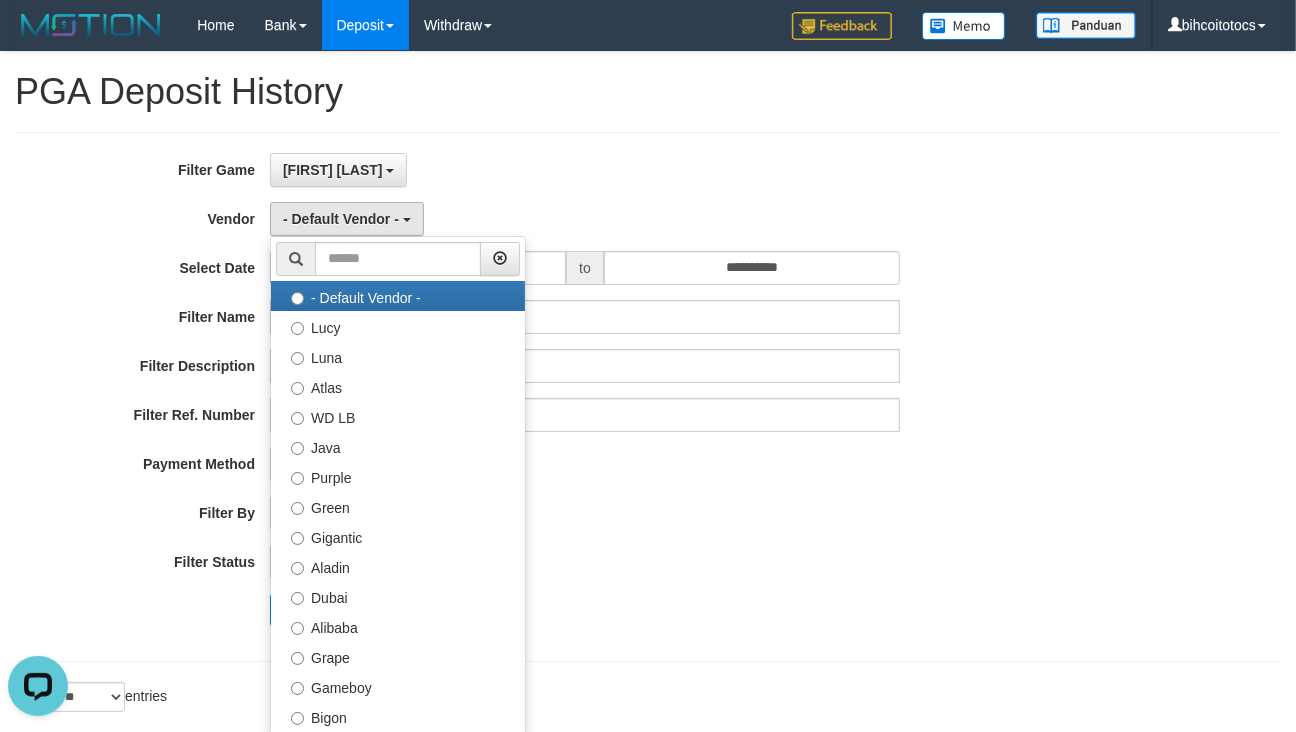 click on "**********" at bounding box center (540, 397) 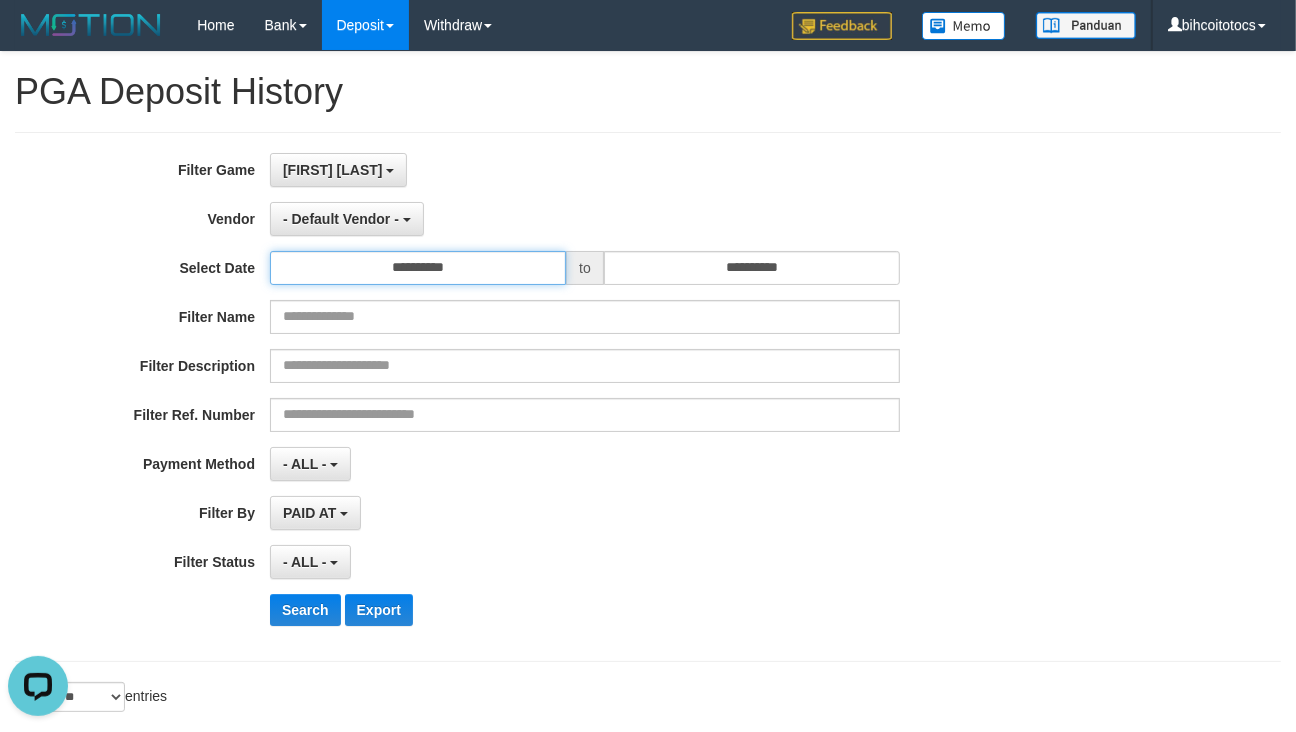 click on "**********" at bounding box center [418, 268] 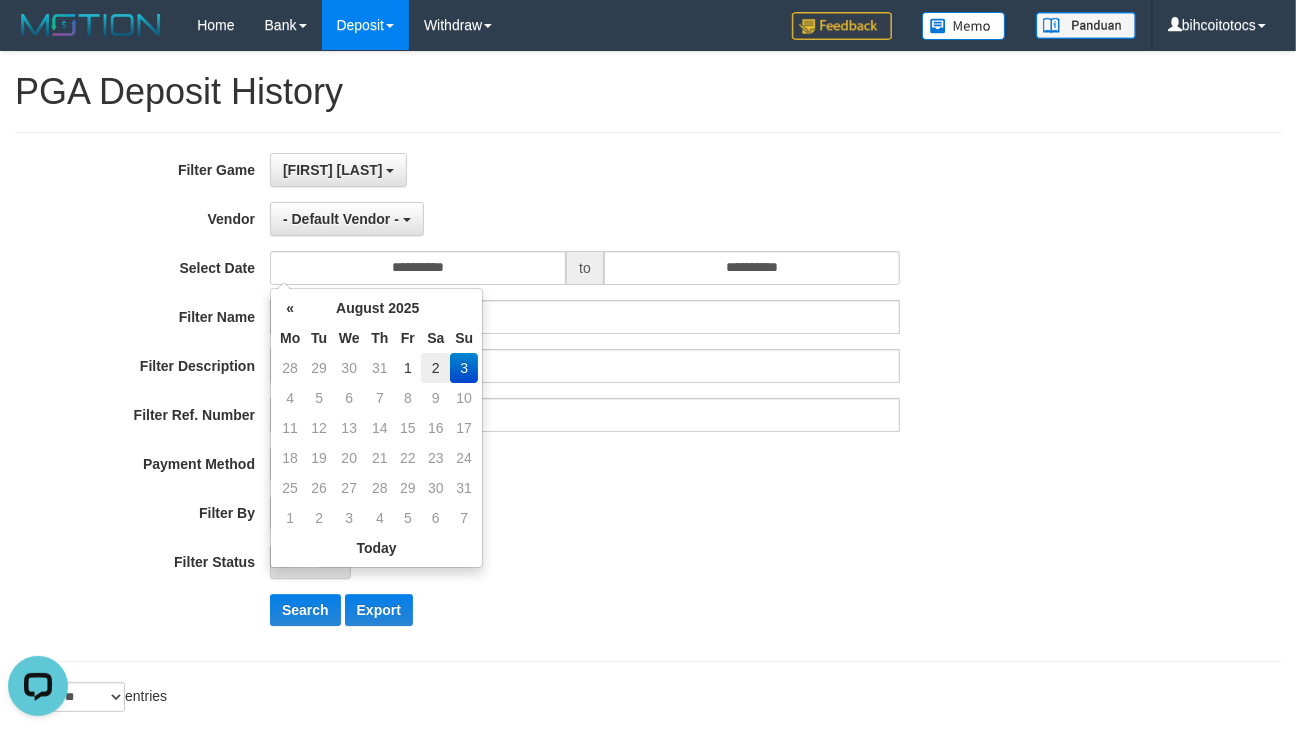 click on "2" at bounding box center (435, 368) 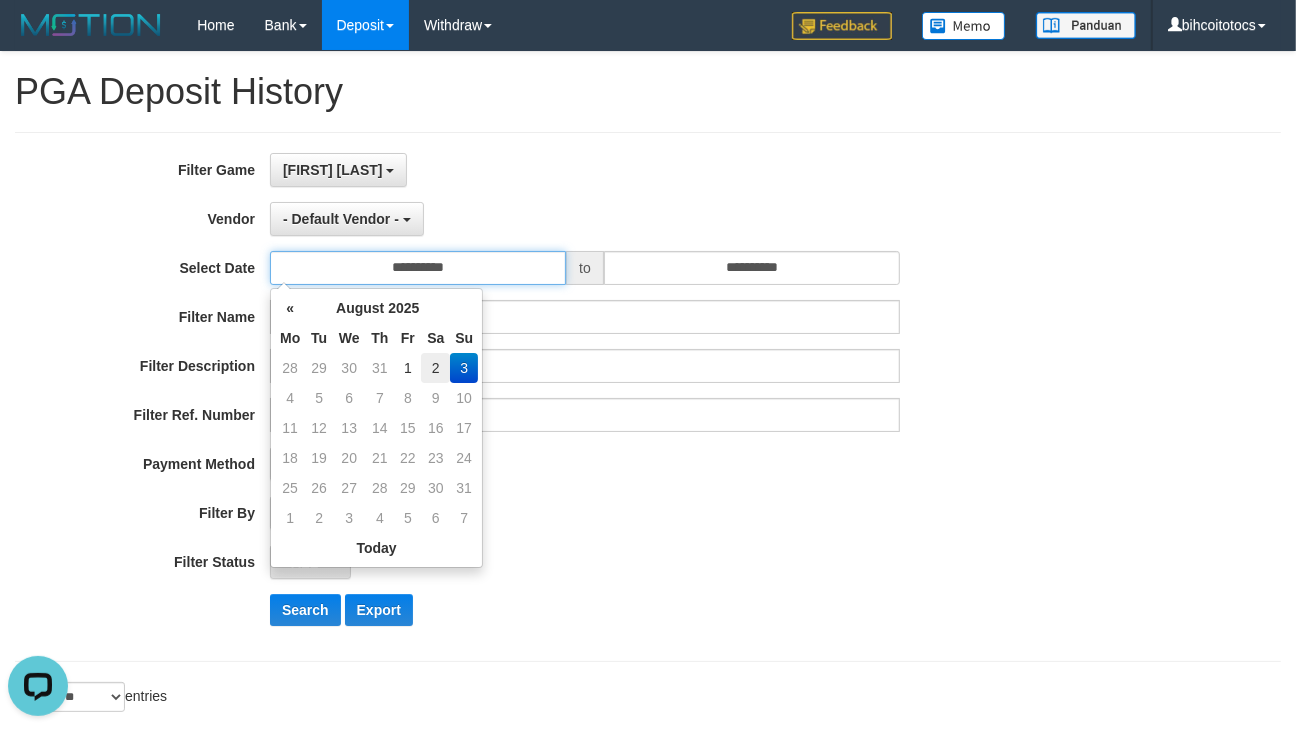type on "**********" 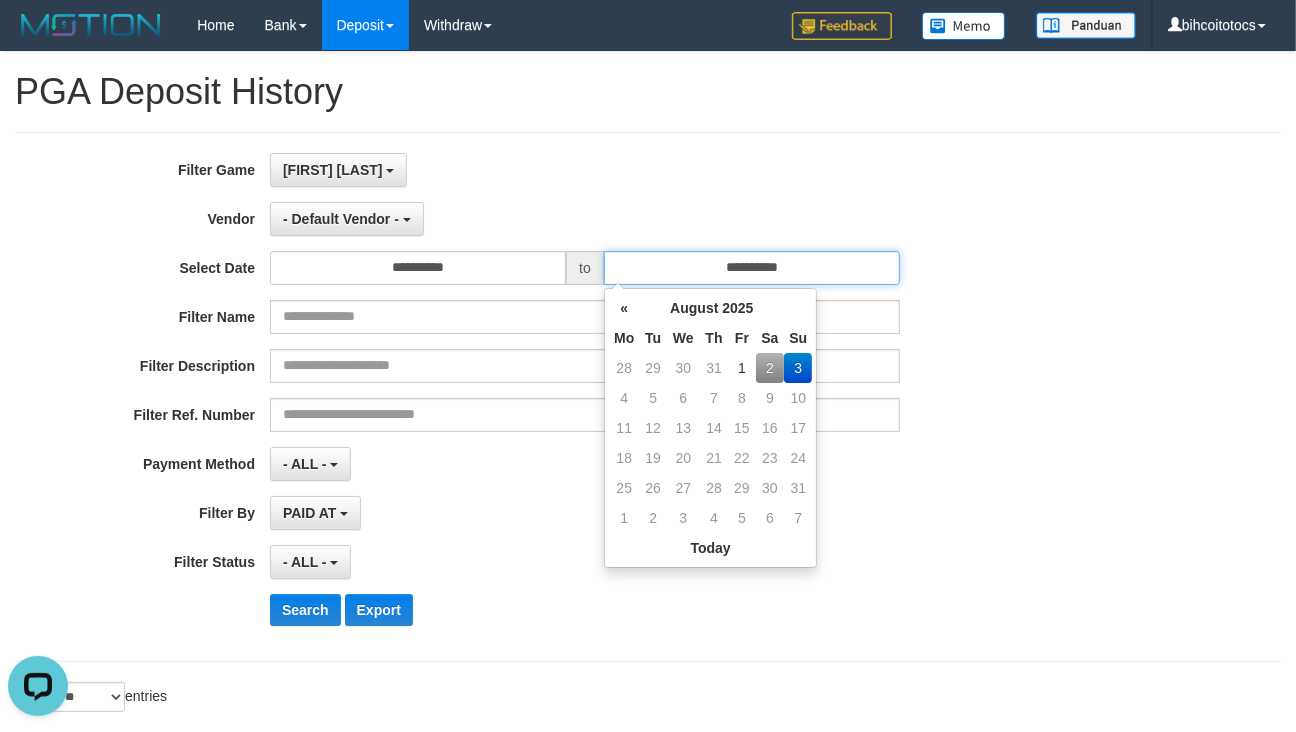 click on "**********" at bounding box center [752, 268] 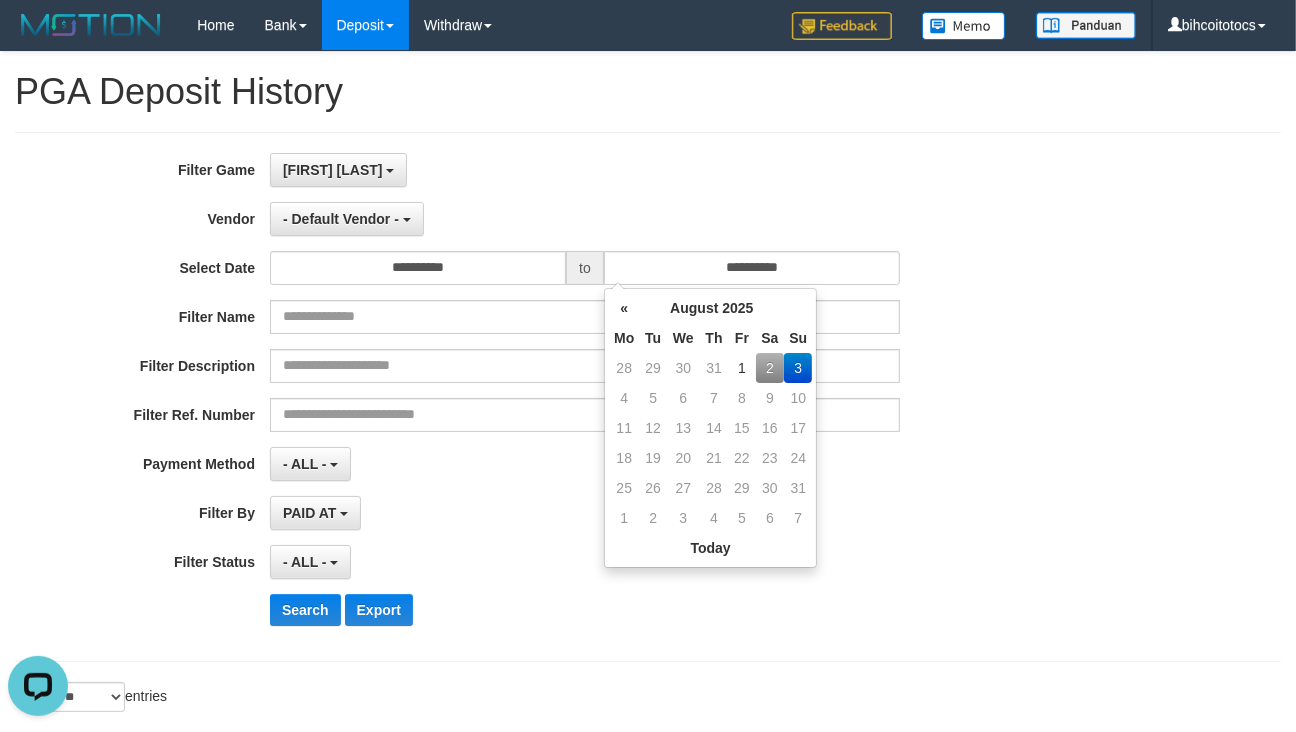 click on "2" at bounding box center (770, 368) 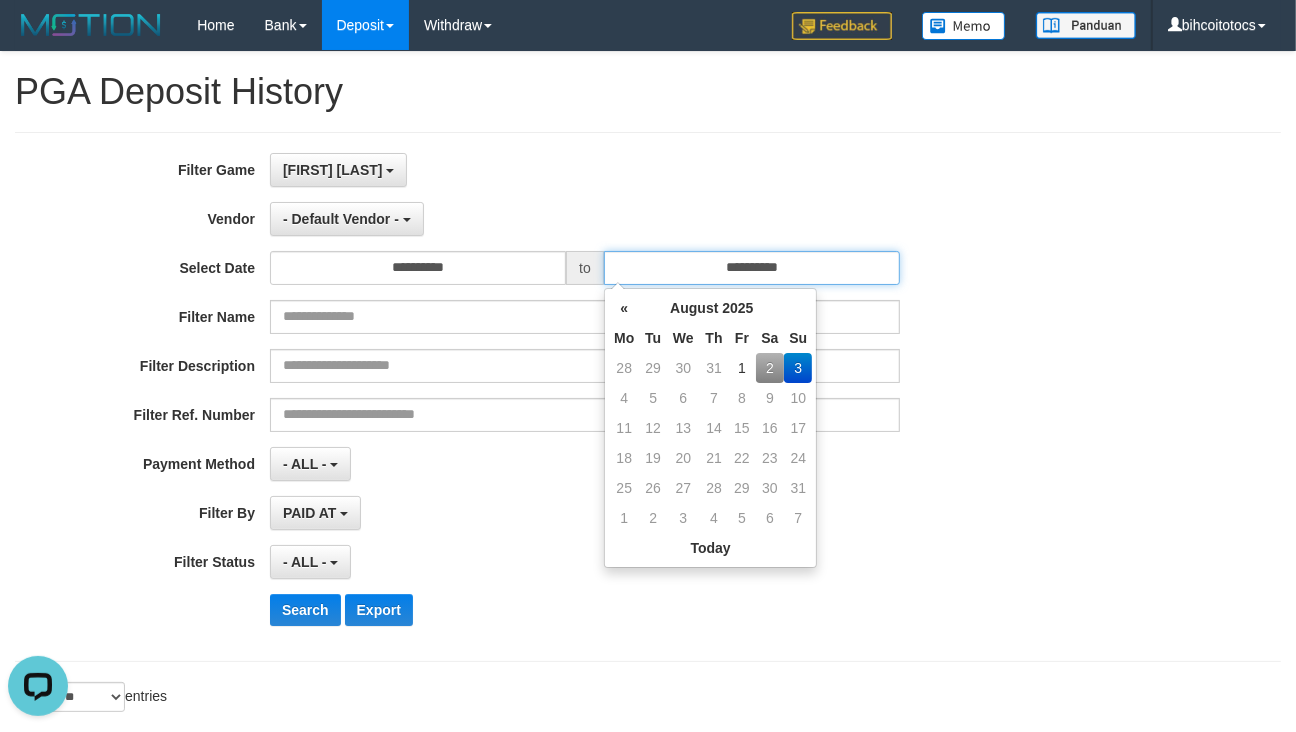 type on "**********" 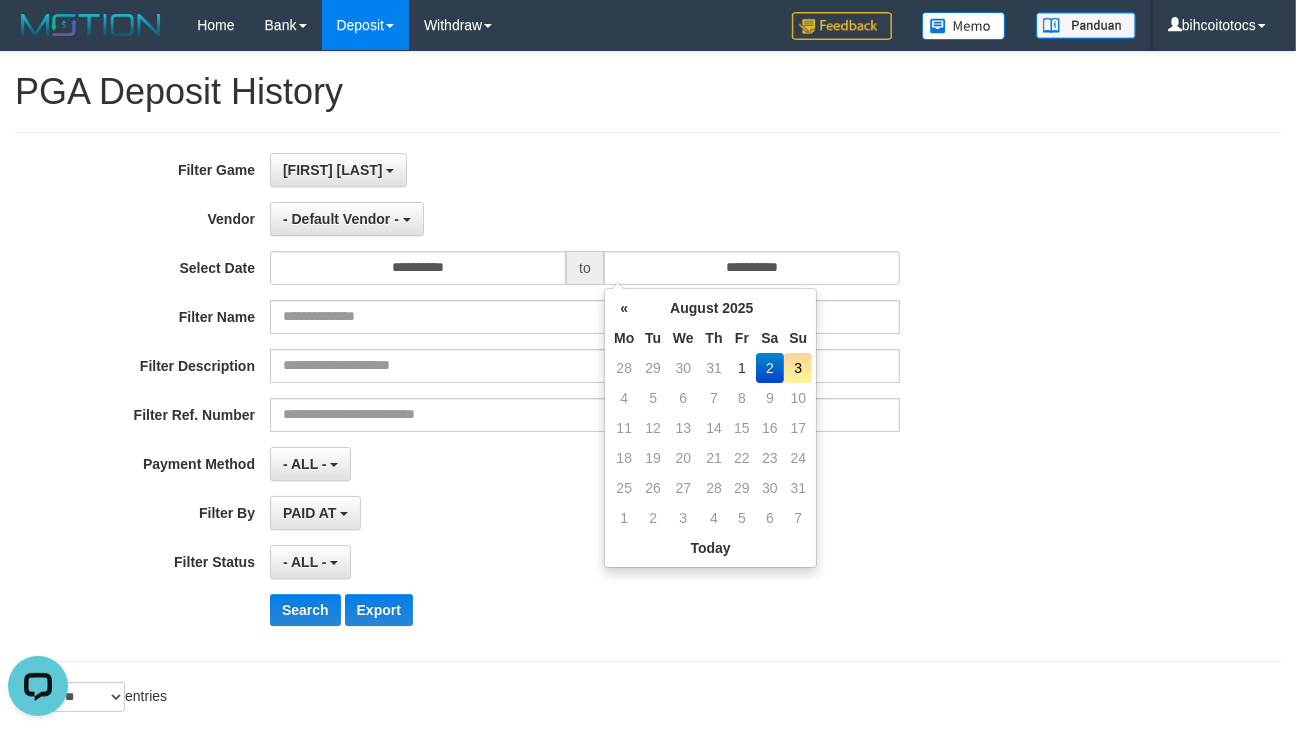 click on "**********" at bounding box center [540, 268] 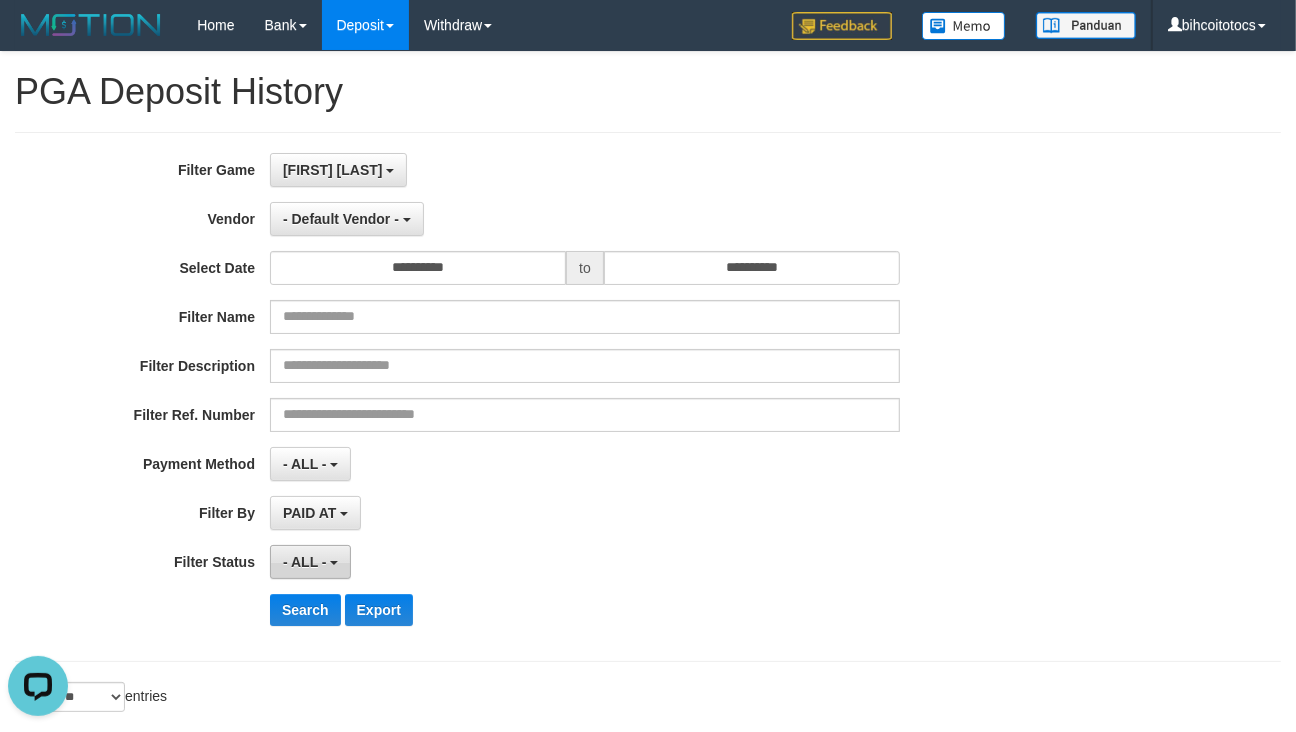 click on "- ALL -" at bounding box center (305, 562) 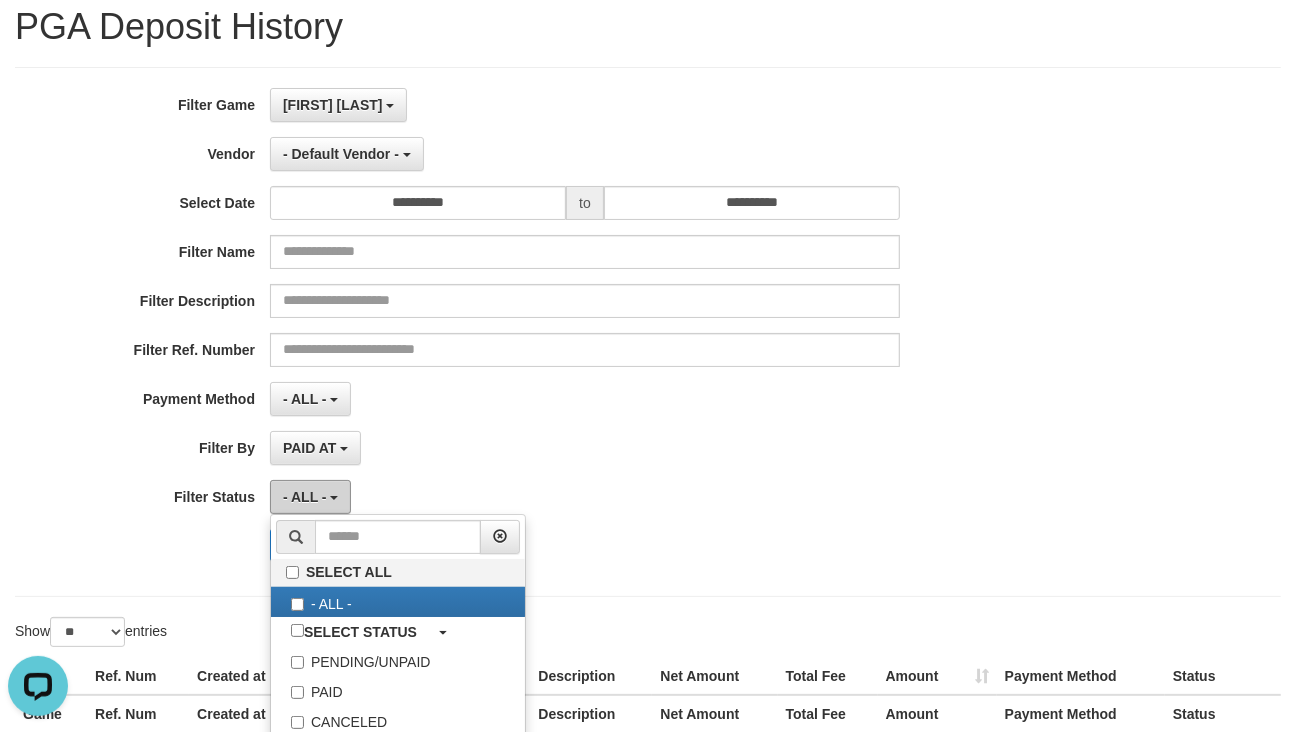 scroll, scrollTop: 125, scrollLeft: 0, axis: vertical 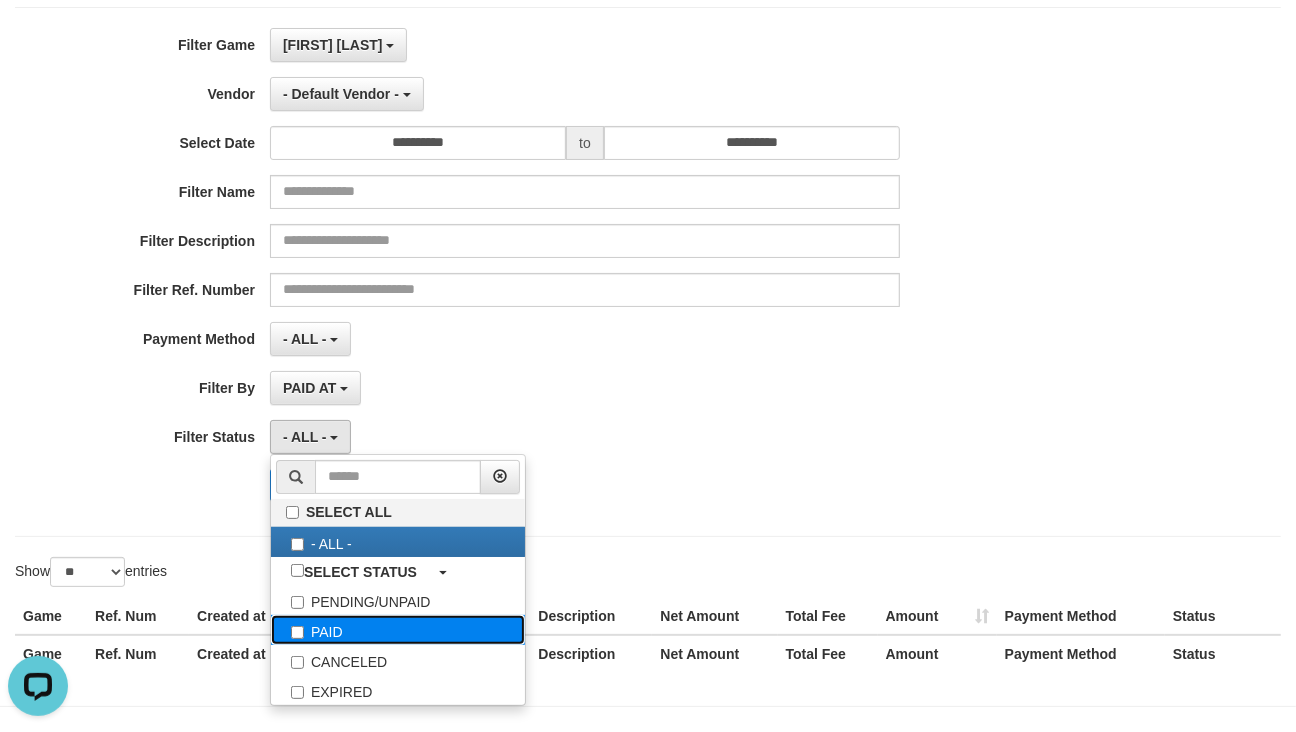 click on "PAID" at bounding box center (398, 630) 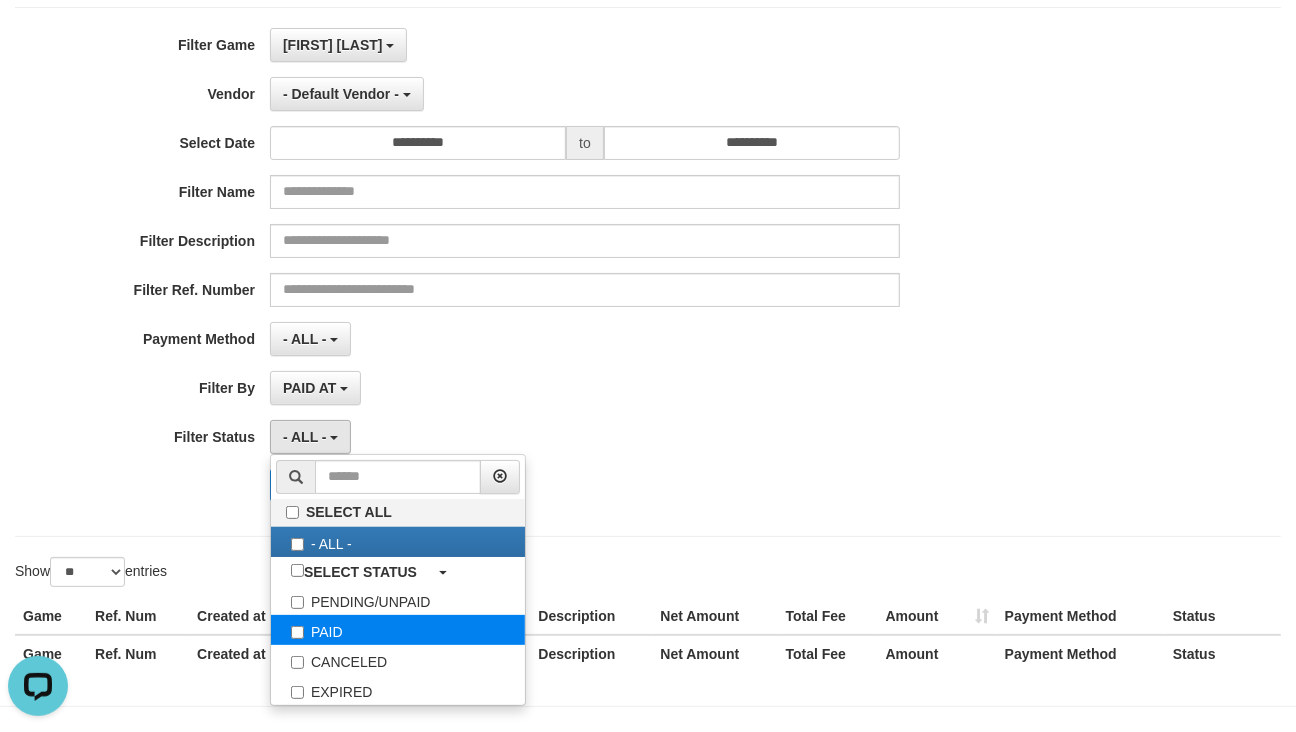 select on "*" 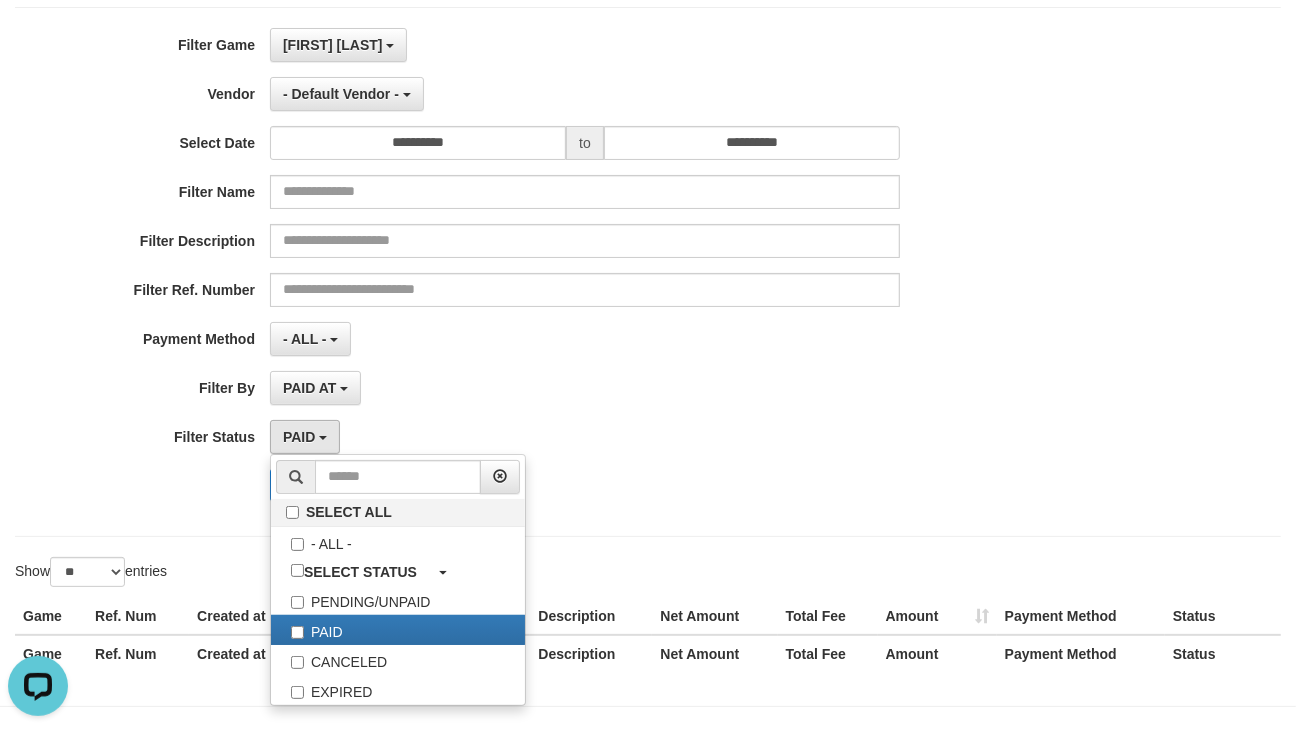 click on "PAID AT
PAID AT
CREATED AT" at bounding box center (585, 388) 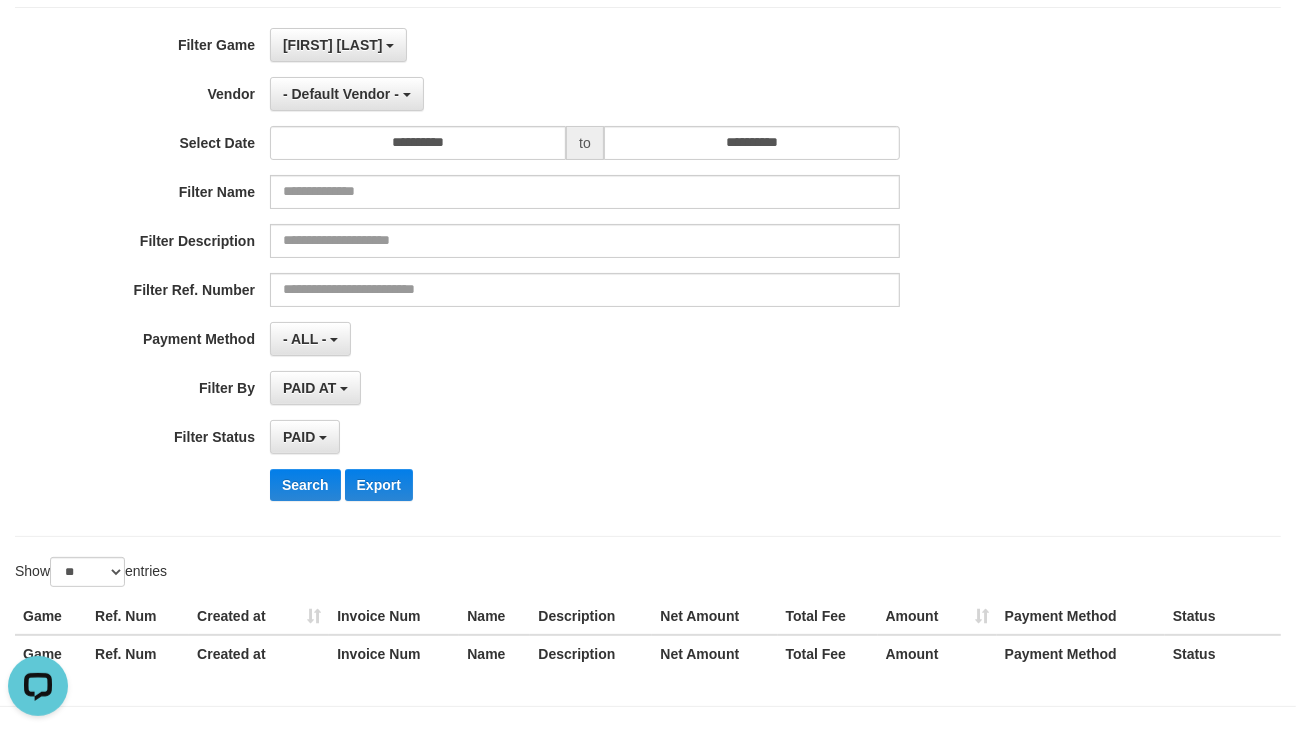 click on "**********" at bounding box center (540, 272) 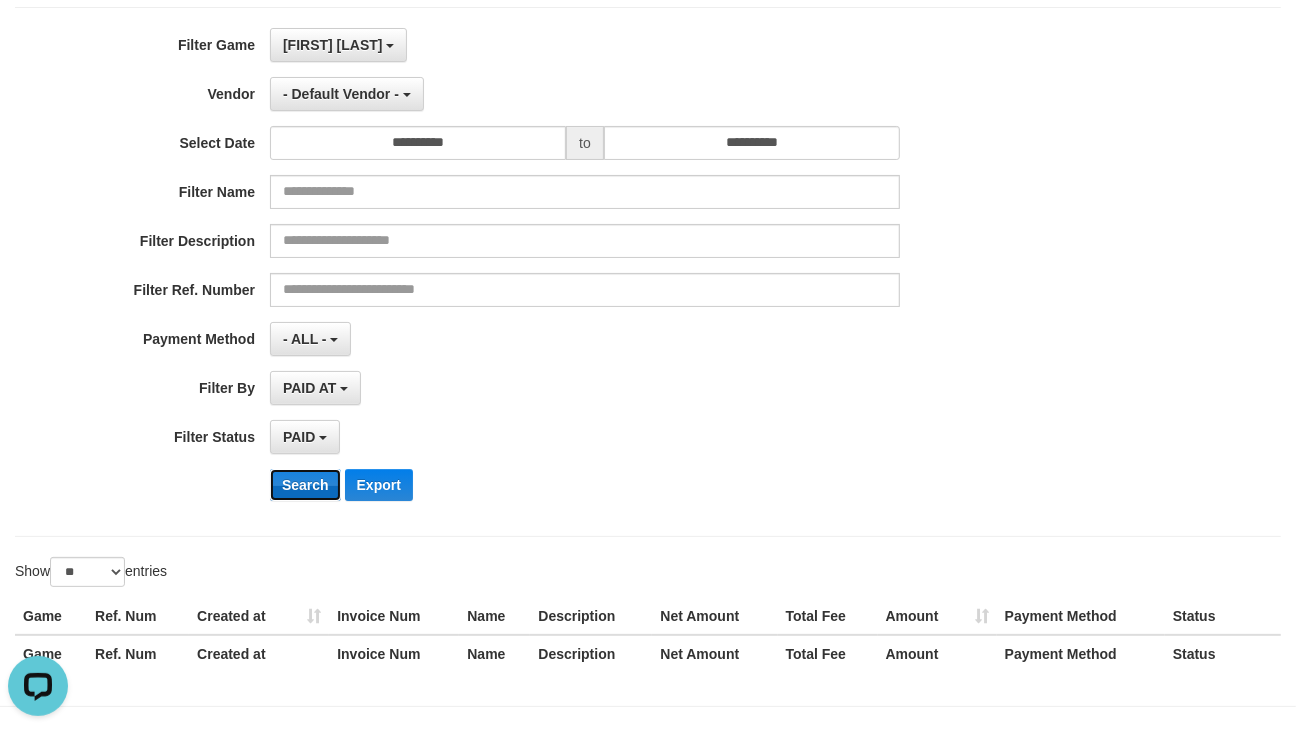 click on "Search" at bounding box center (305, 485) 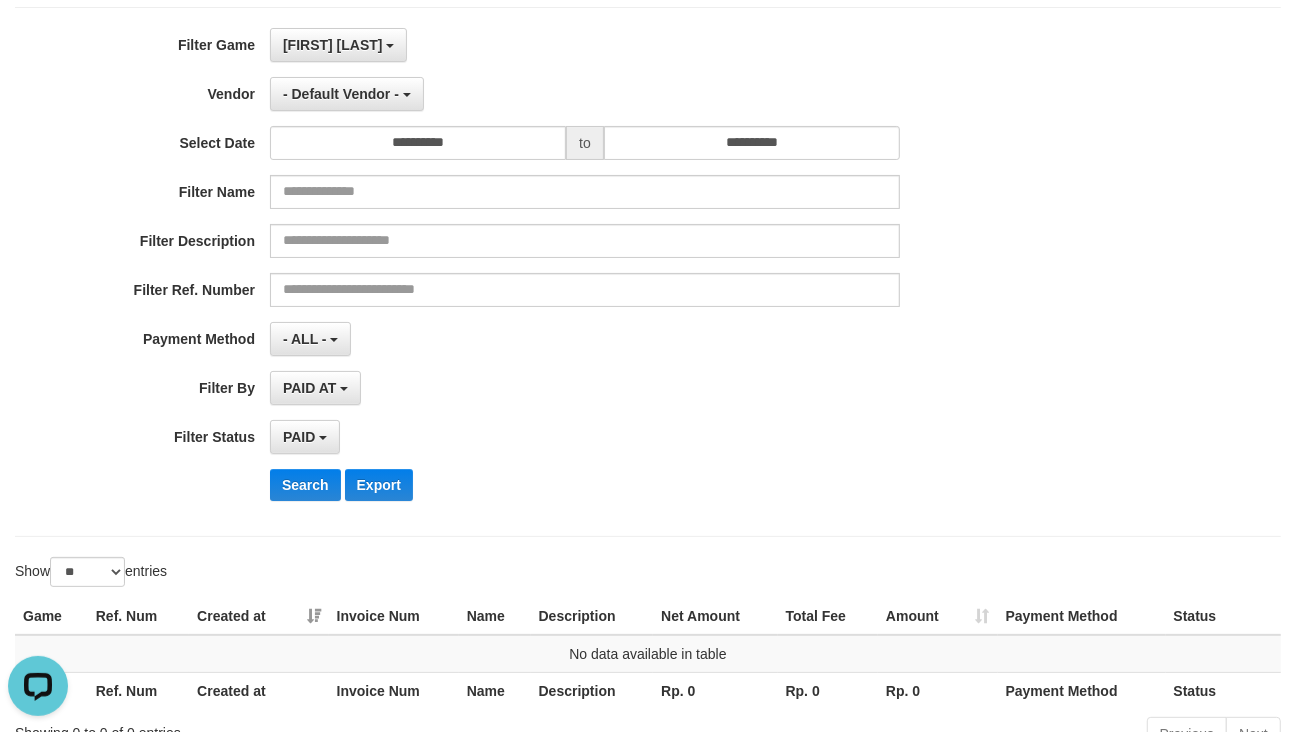click on "PAID								    SELECT ALL  - ALL -  SELECT STATUS
PENDING/UNPAID
PAID
CANCELED
EXPIRED" at bounding box center (585, 437) 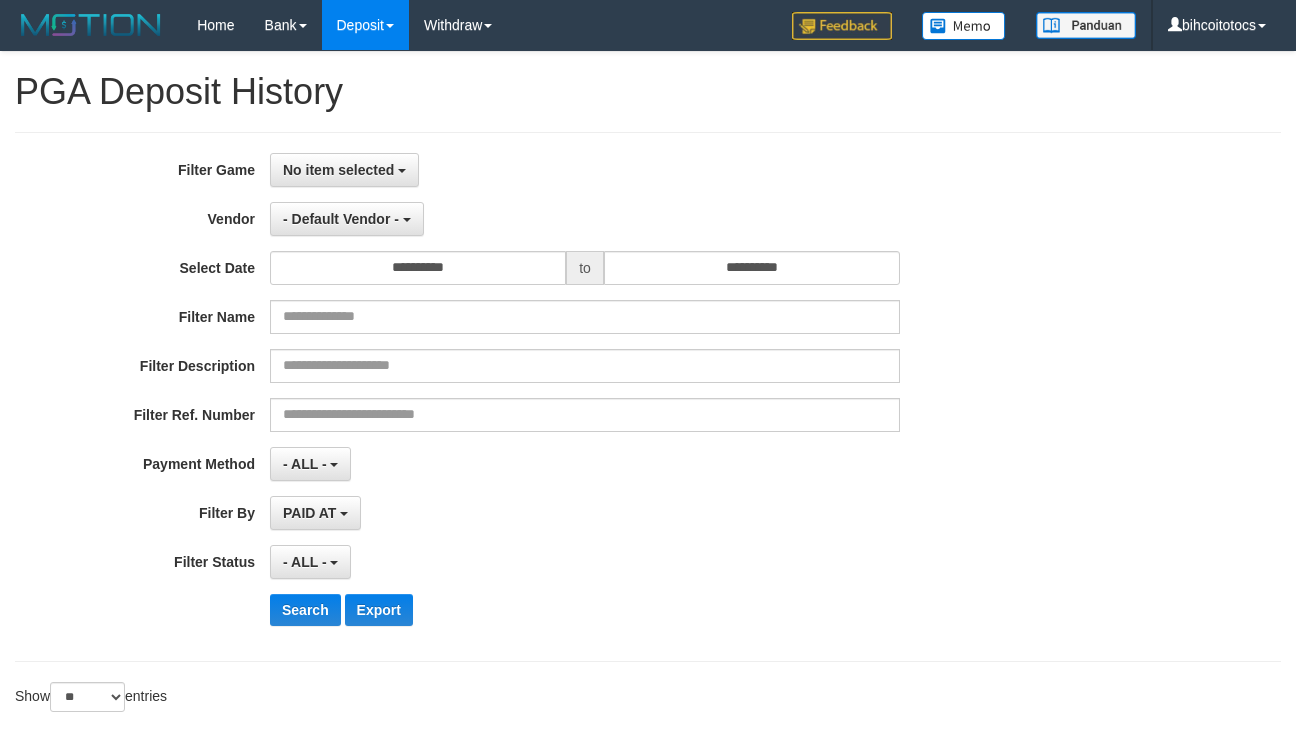 select 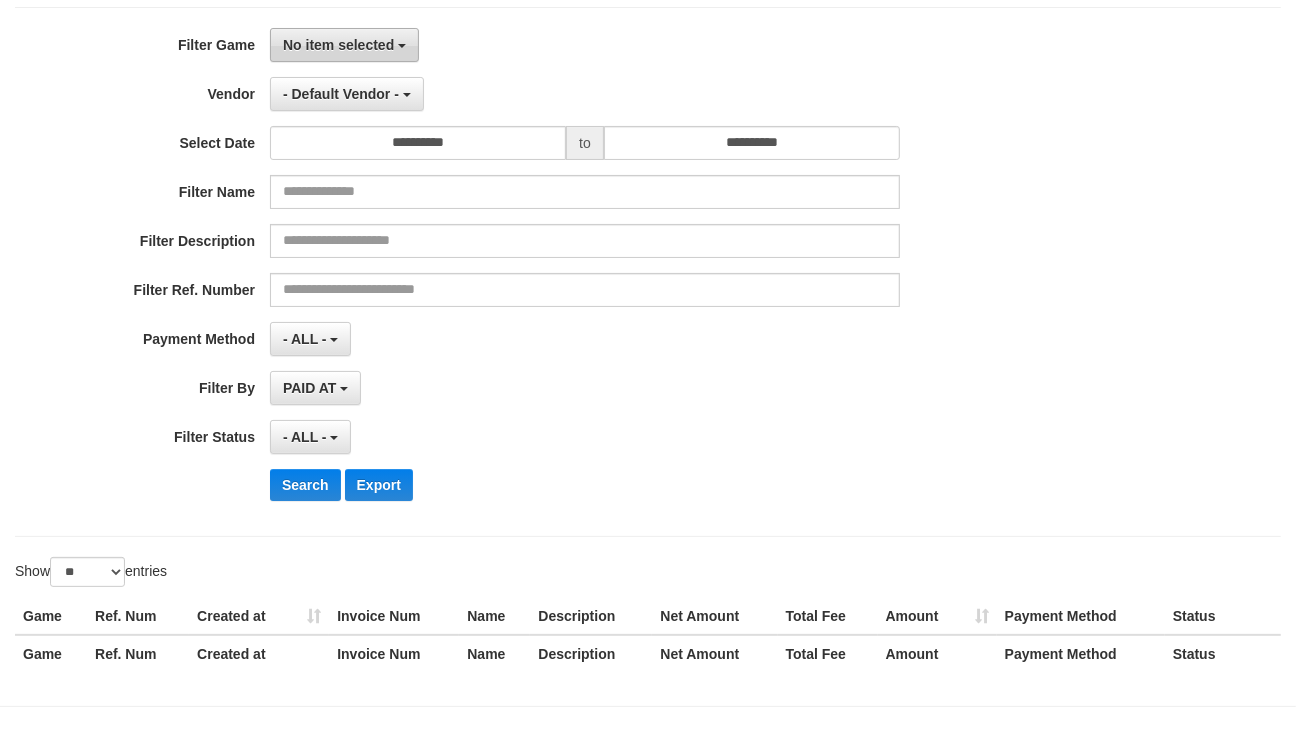 click on "No item selected" at bounding box center (338, 45) 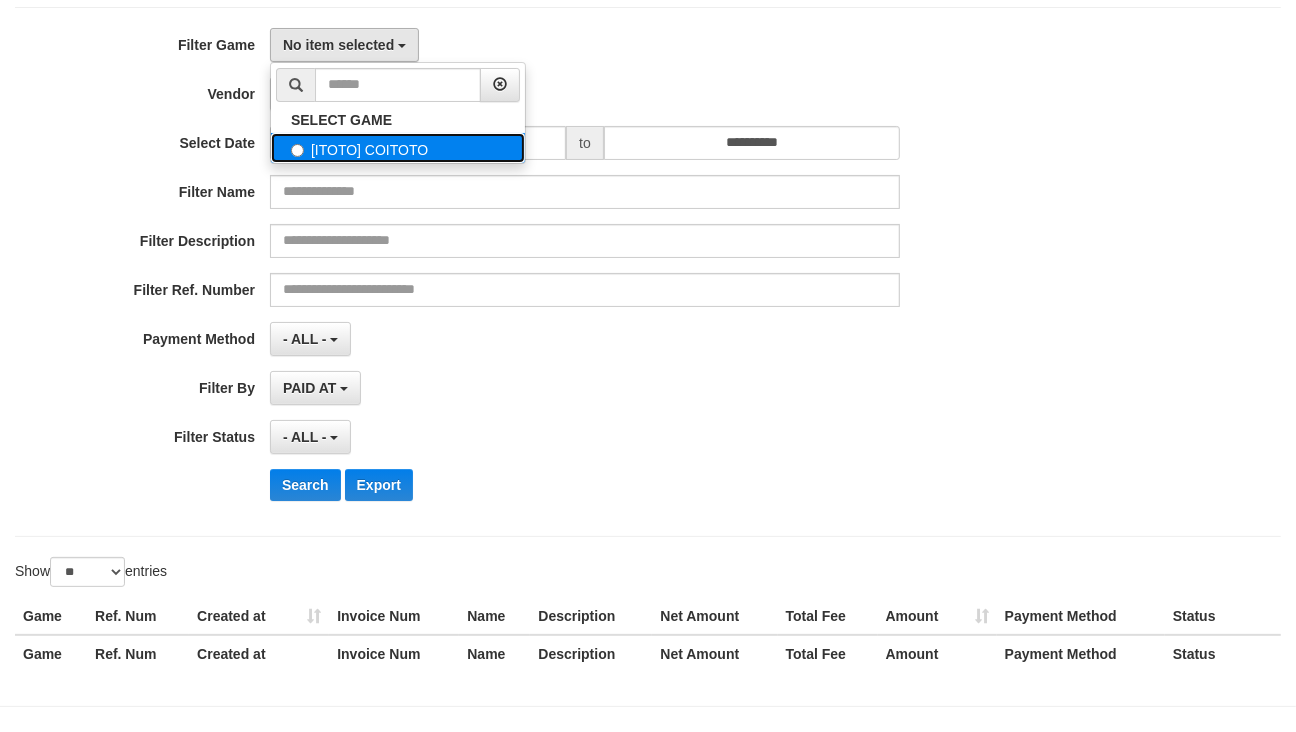 click on "[ITOTO] COITOTO" at bounding box center [398, 148] 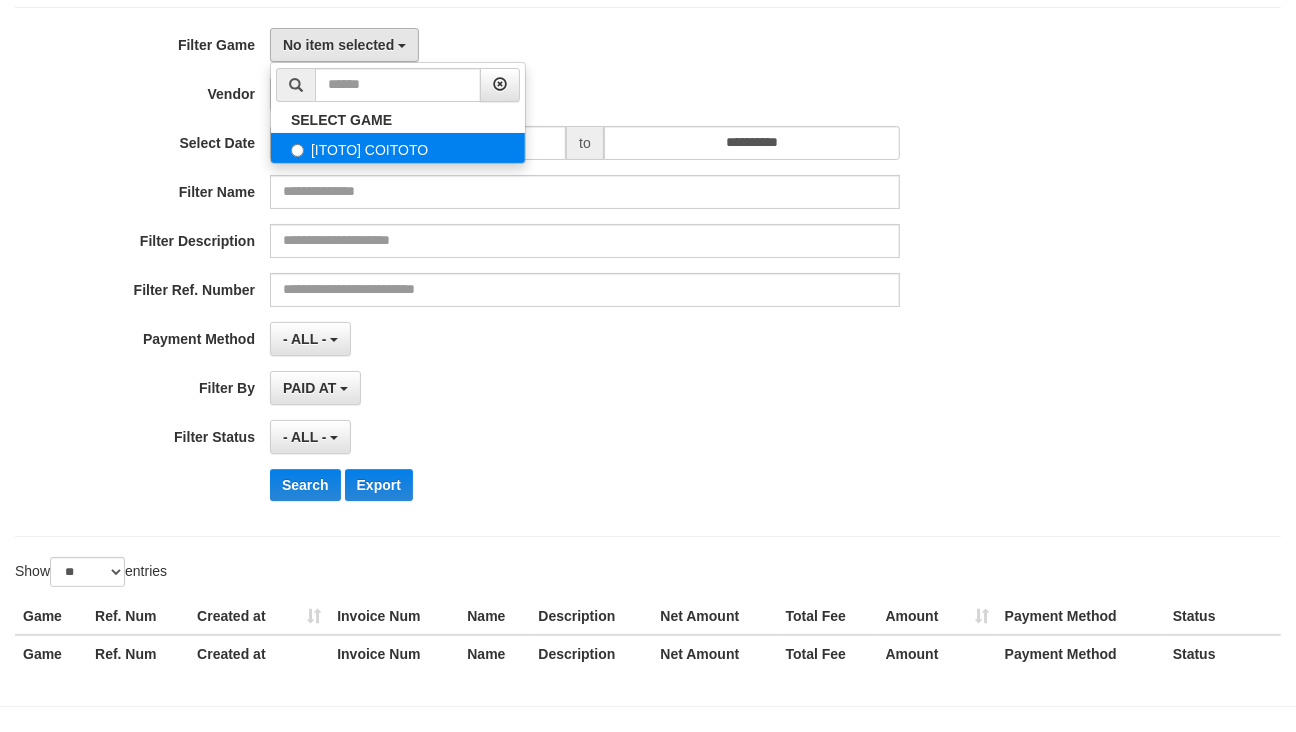 select on "****" 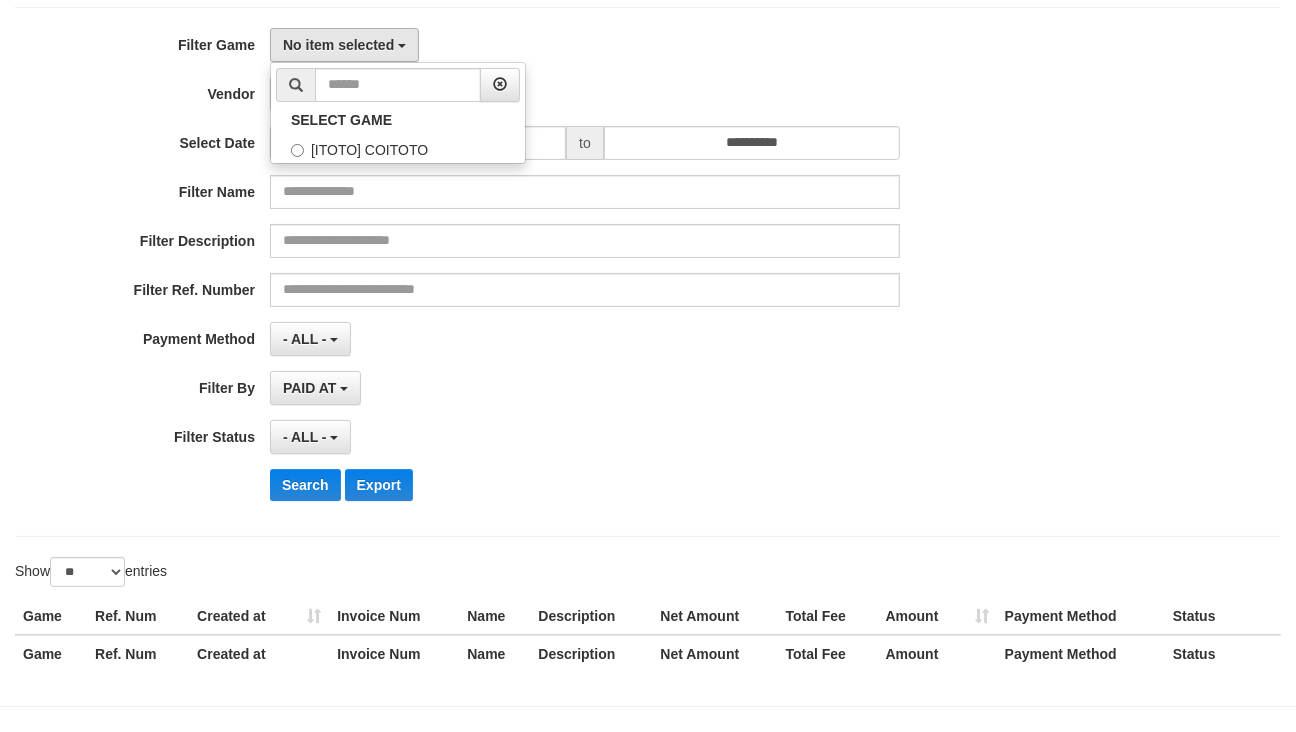 scroll, scrollTop: 17, scrollLeft: 0, axis: vertical 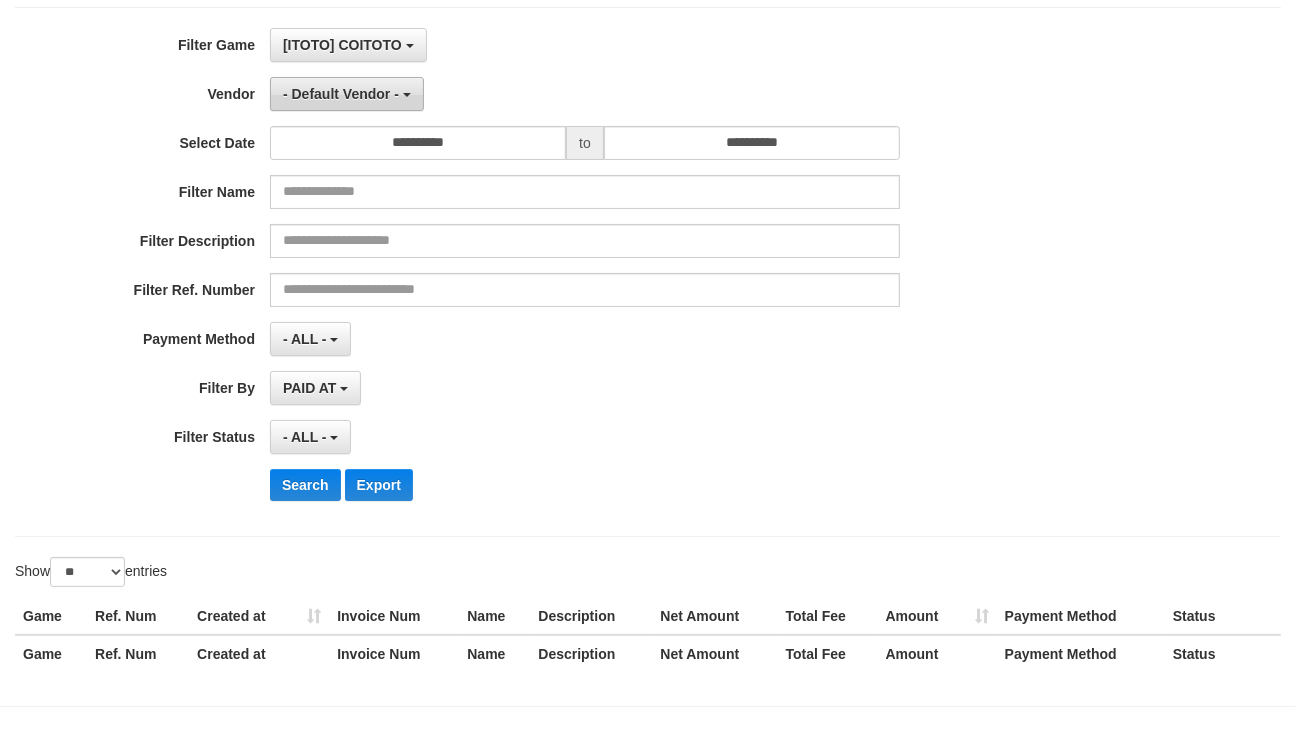 click on "- Default Vendor -" at bounding box center (341, 94) 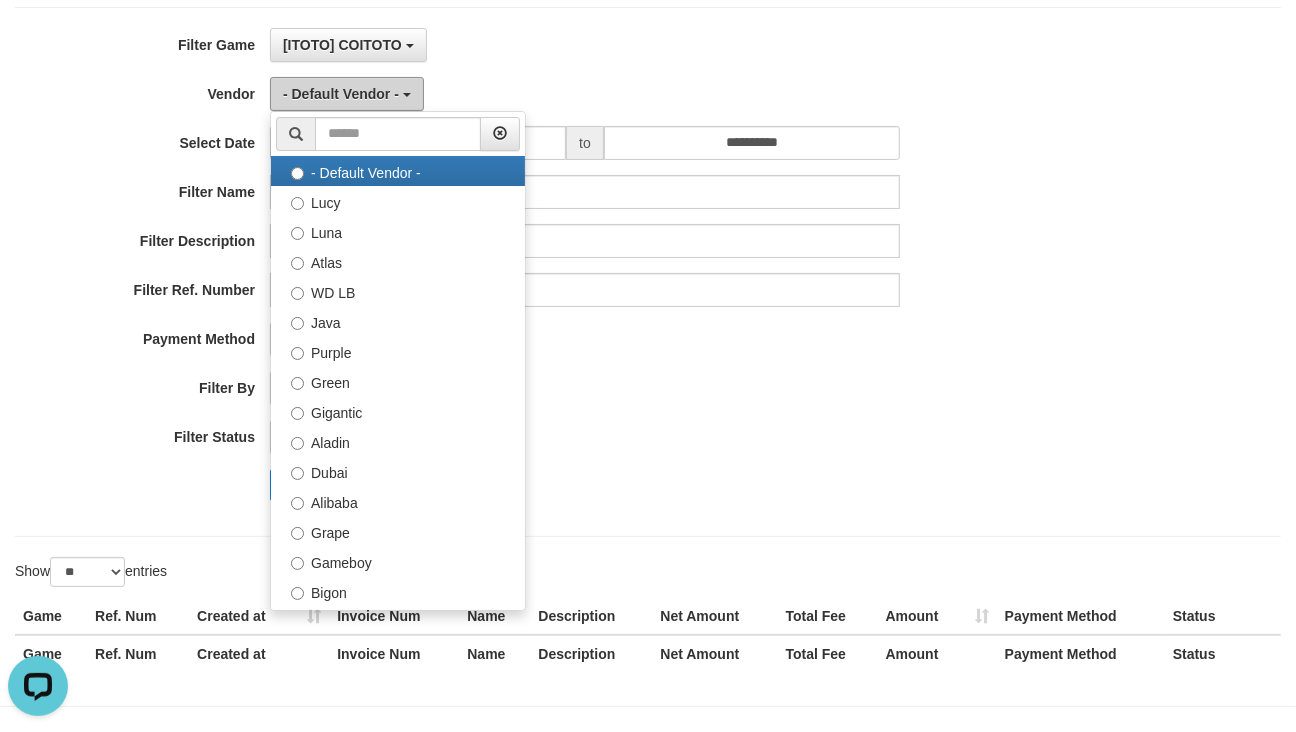 scroll, scrollTop: 0, scrollLeft: 0, axis: both 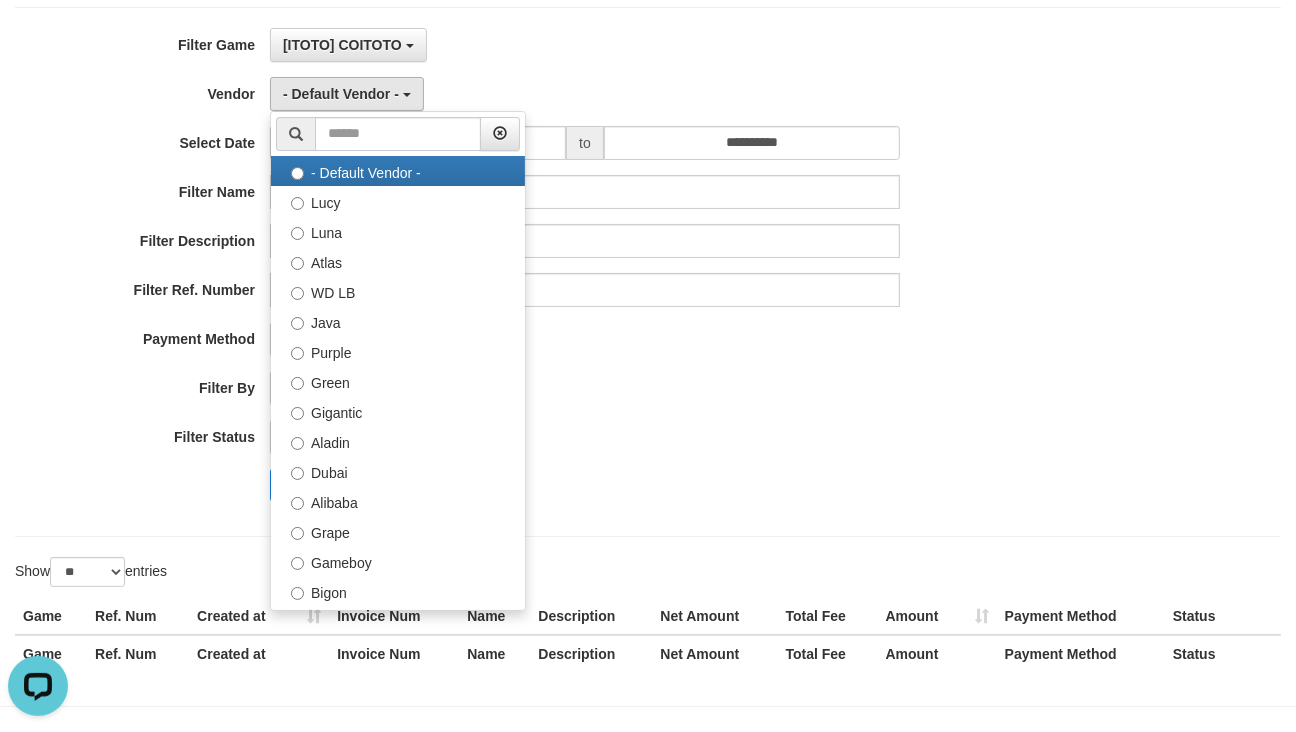 click on "**********" at bounding box center [540, 272] 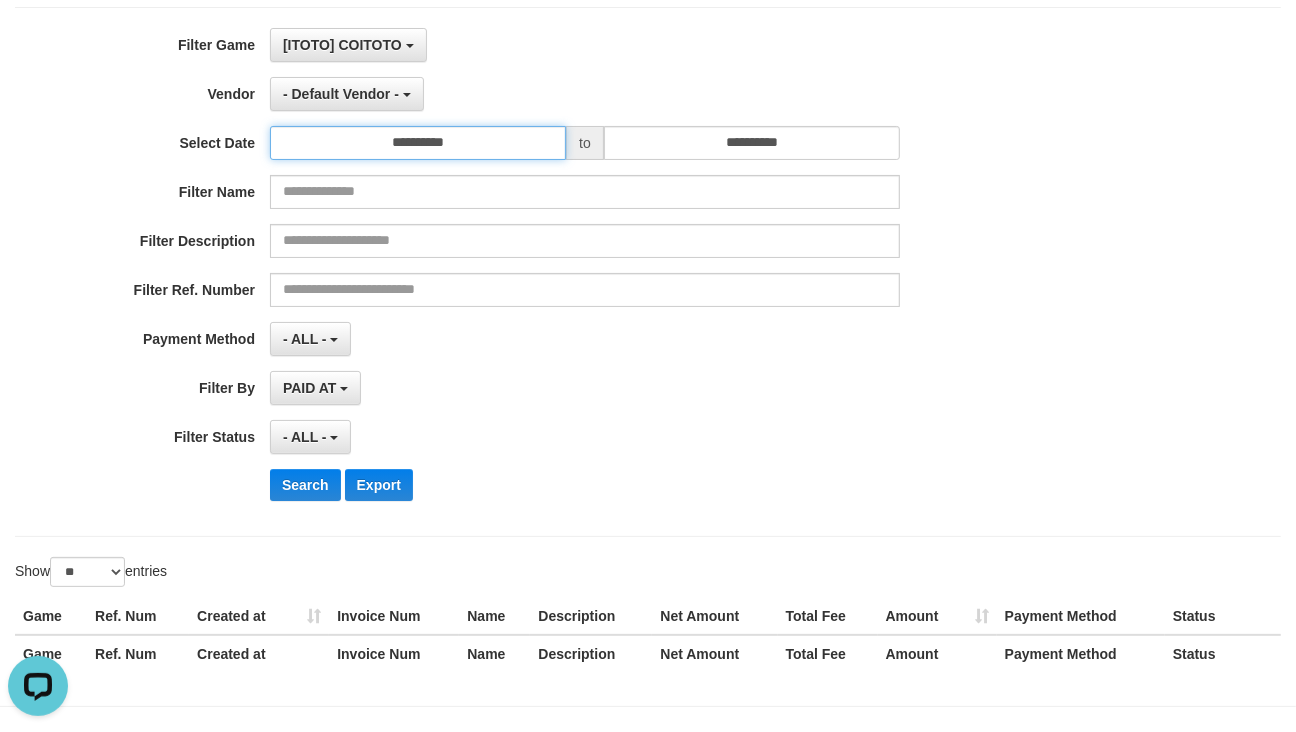 click on "**********" at bounding box center (418, 143) 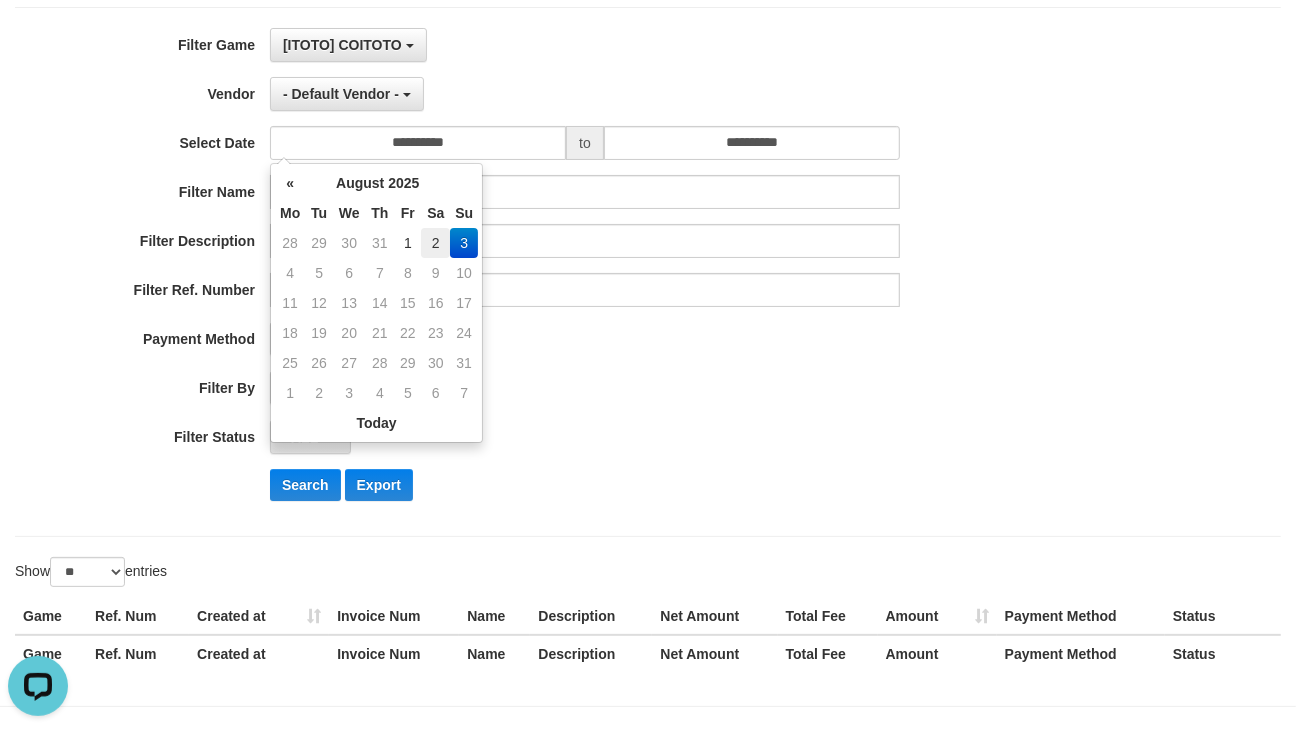 click on "2" at bounding box center (435, 243) 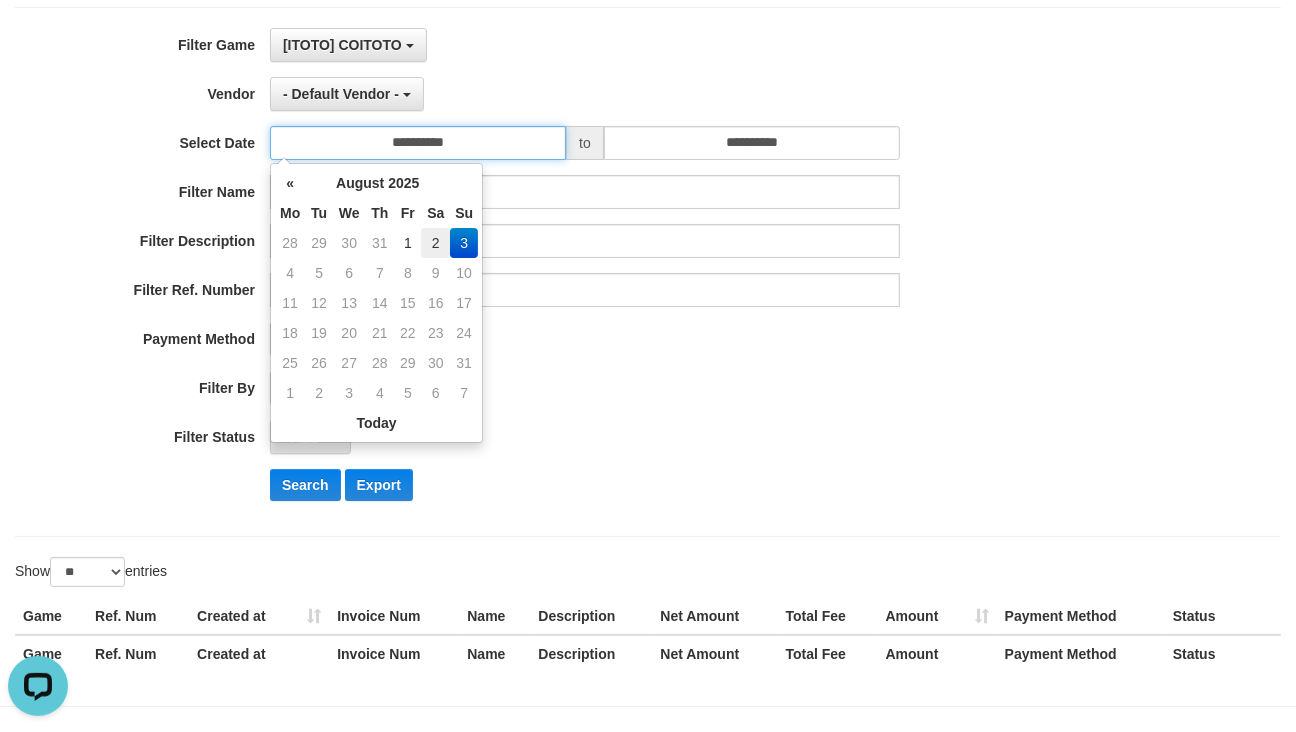 type on "**********" 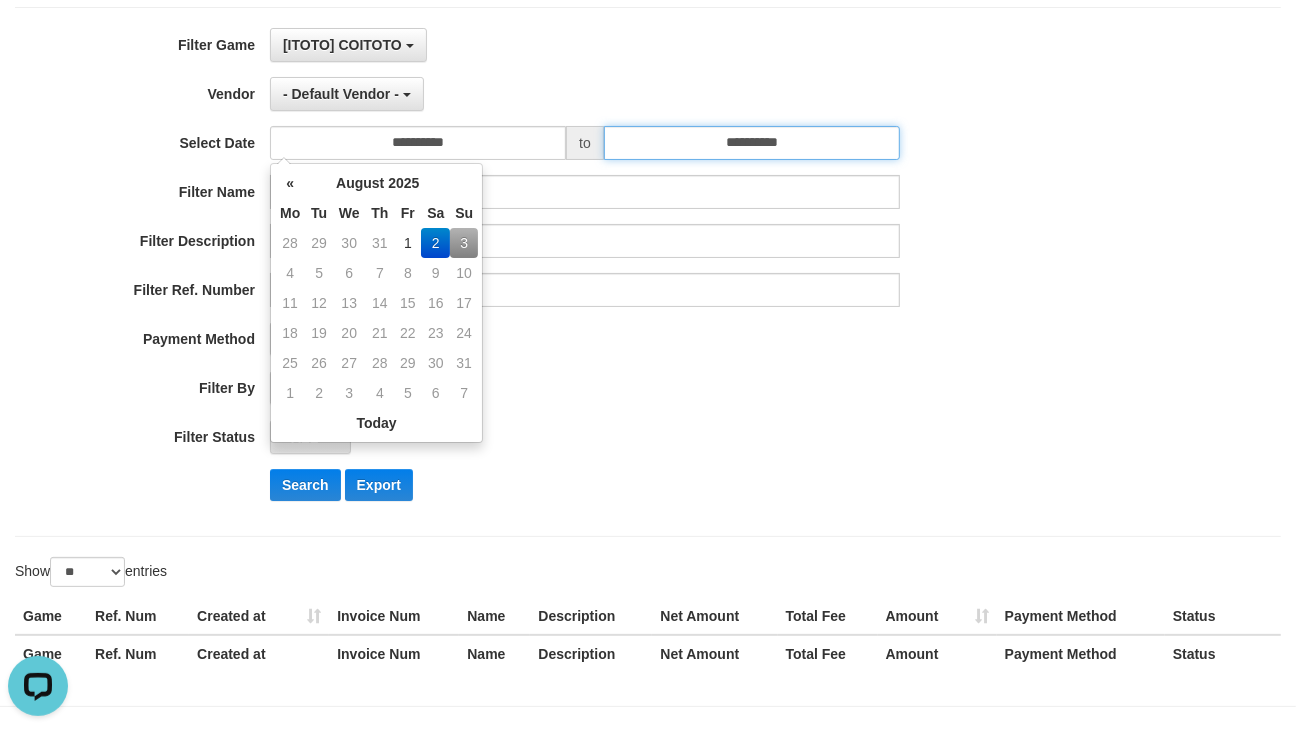 click on "**********" at bounding box center [752, 143] 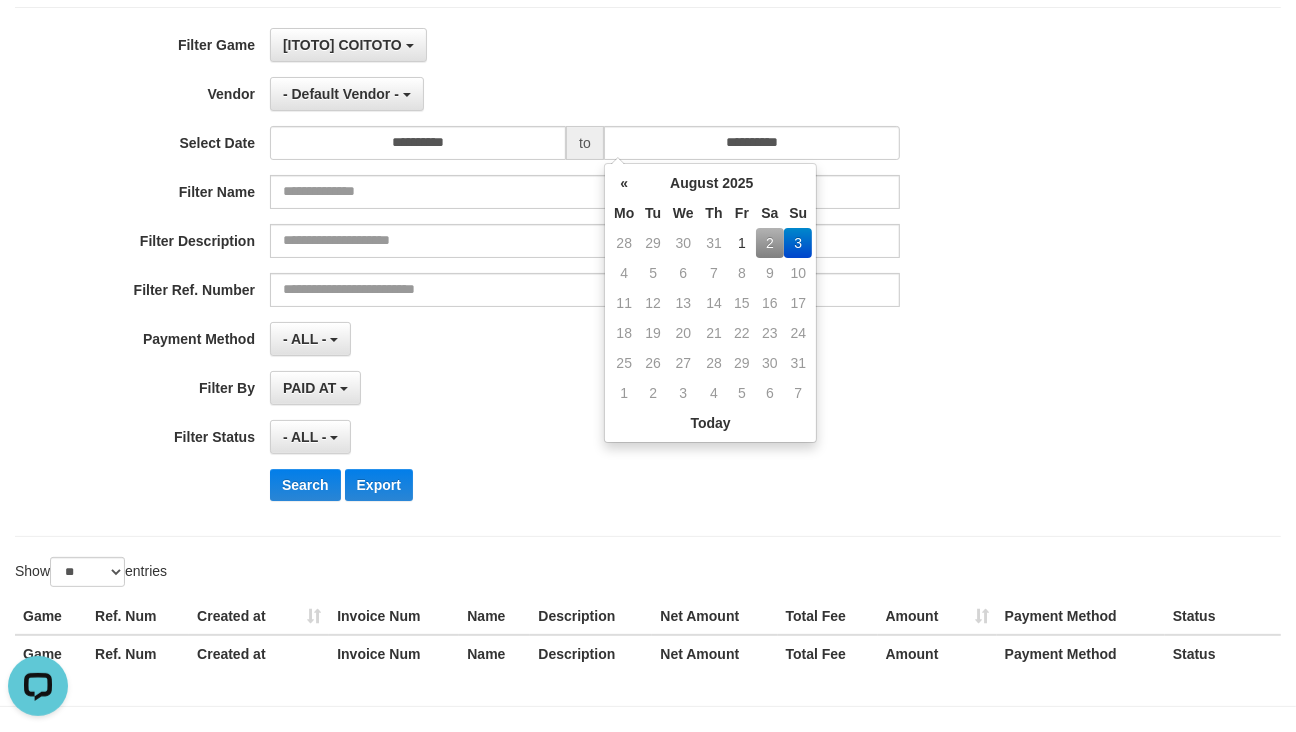 click on "2" at bounding box center (770, 243) 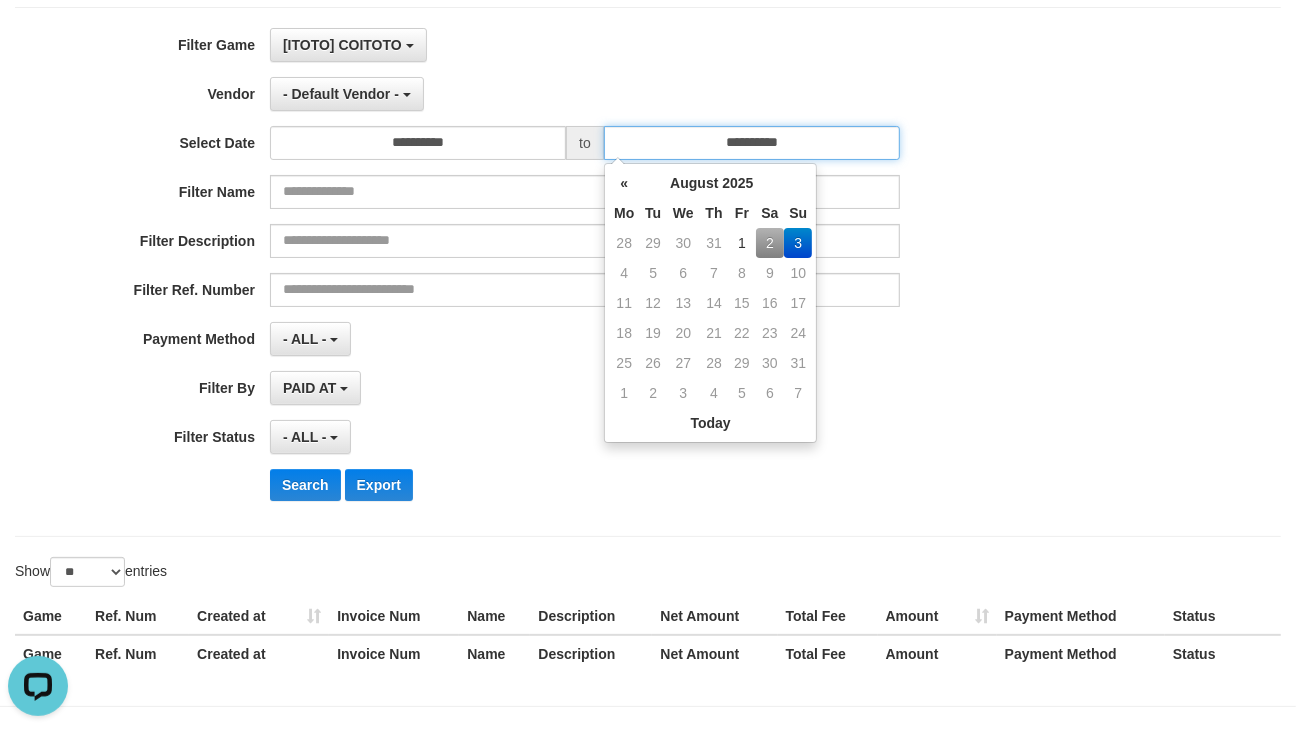 type on "**********" 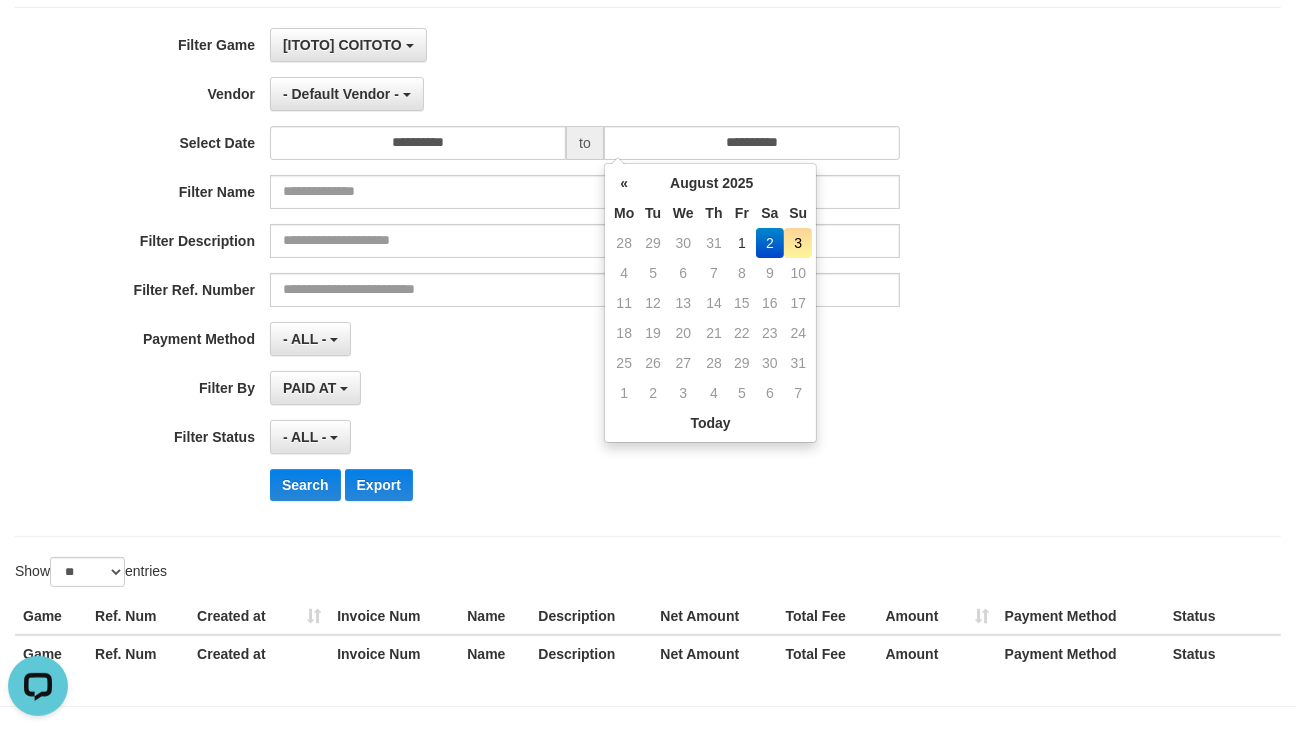 drag, startPoint x: 1008, startPoint y: 352, endPoint x: 551, endPoint y: 411, distance: 460.7928 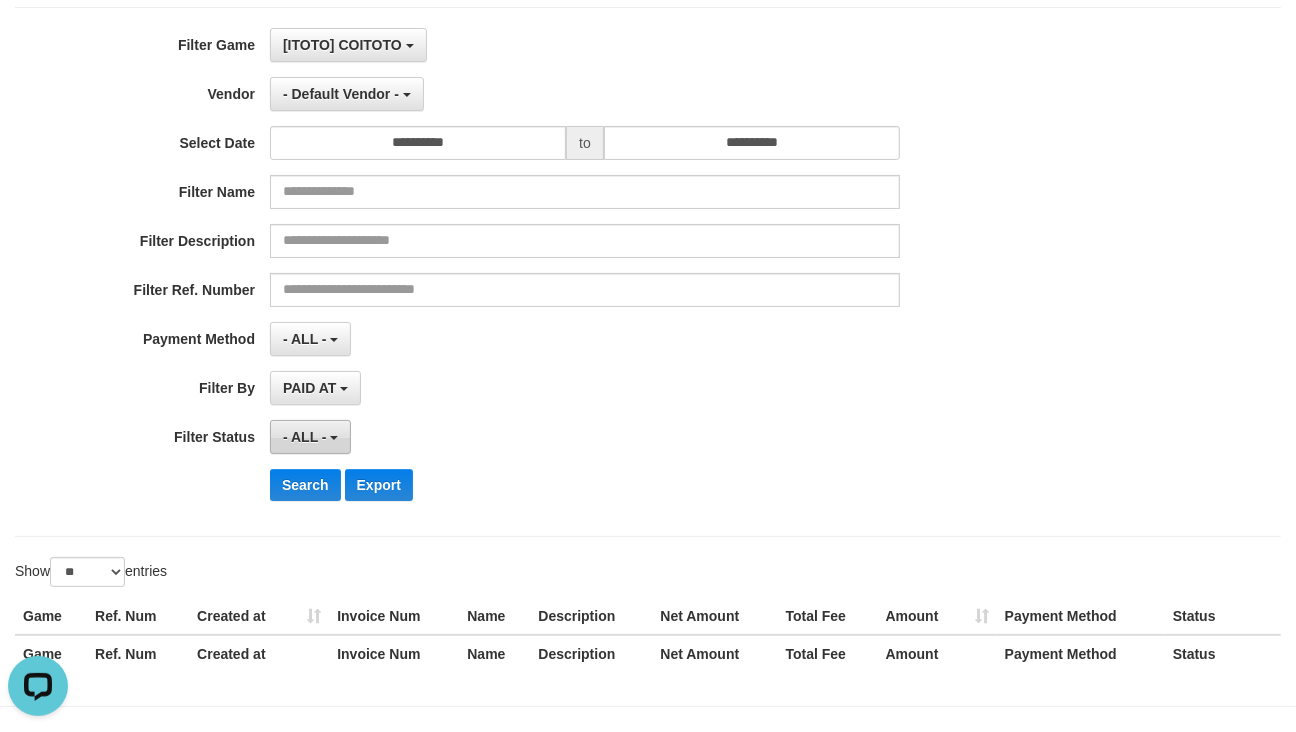 click on "- ALL -" at bounding box center (305, 437) 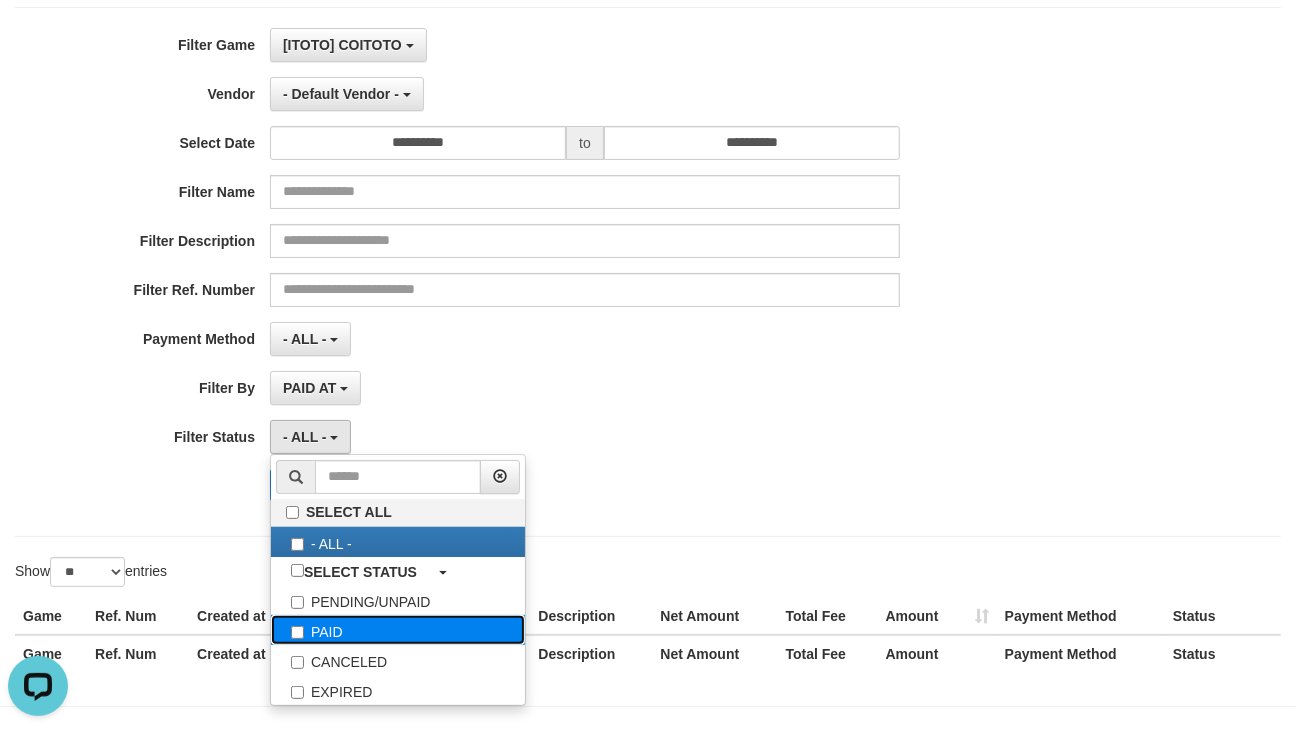 click on "PAID" at bounding box center [398, 630] 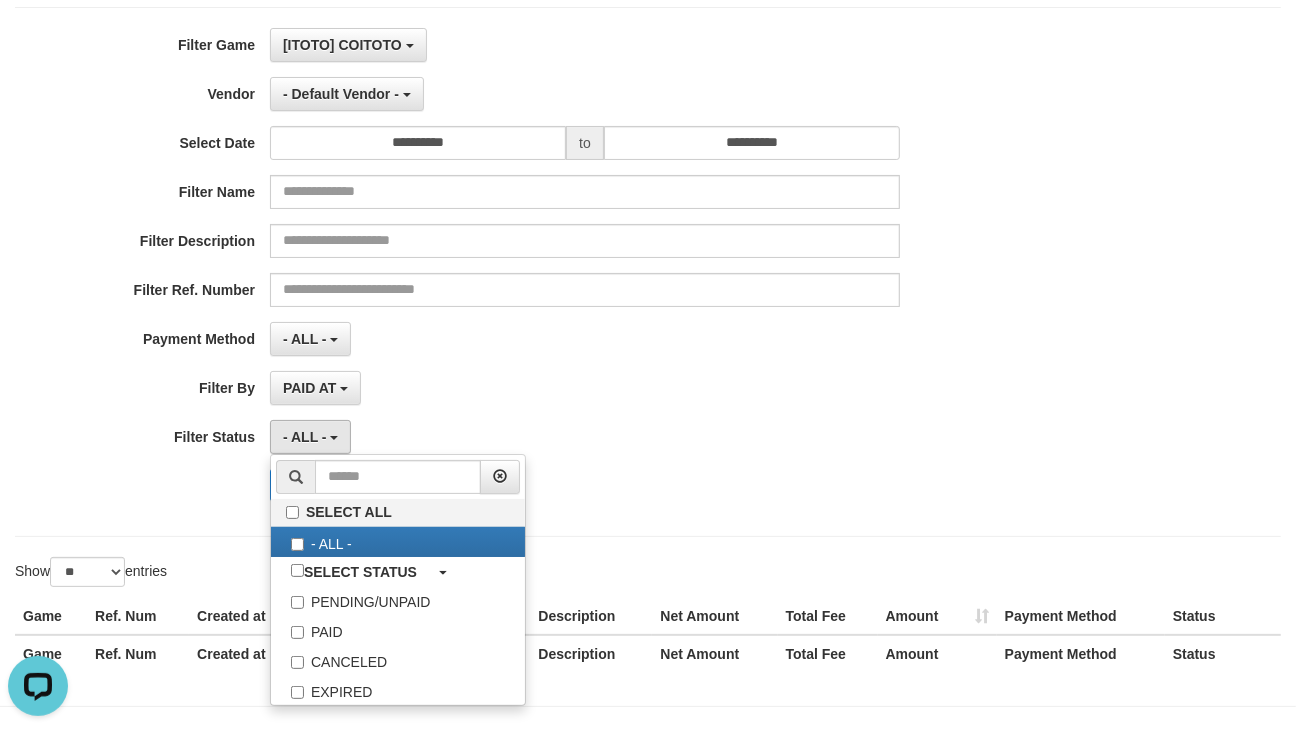 select on "*" 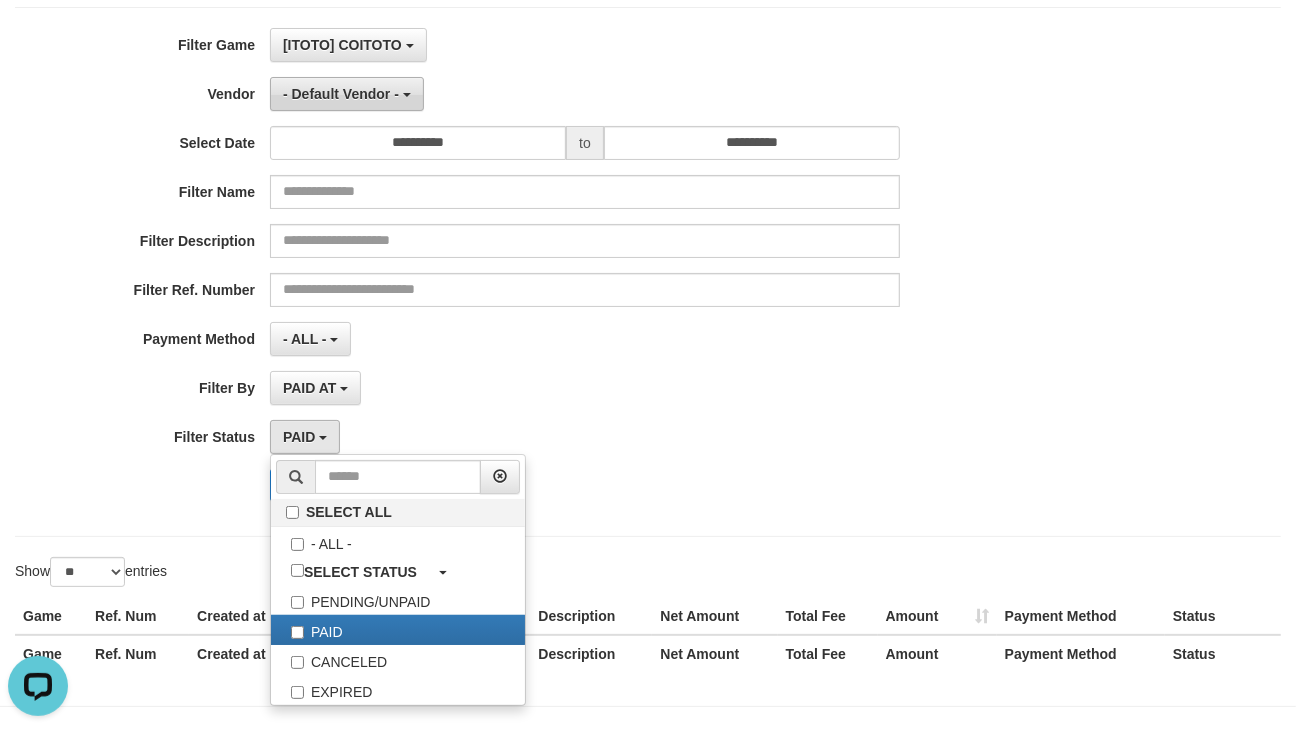 click on "- Default Vendor -" at bounding box center [341, 94] 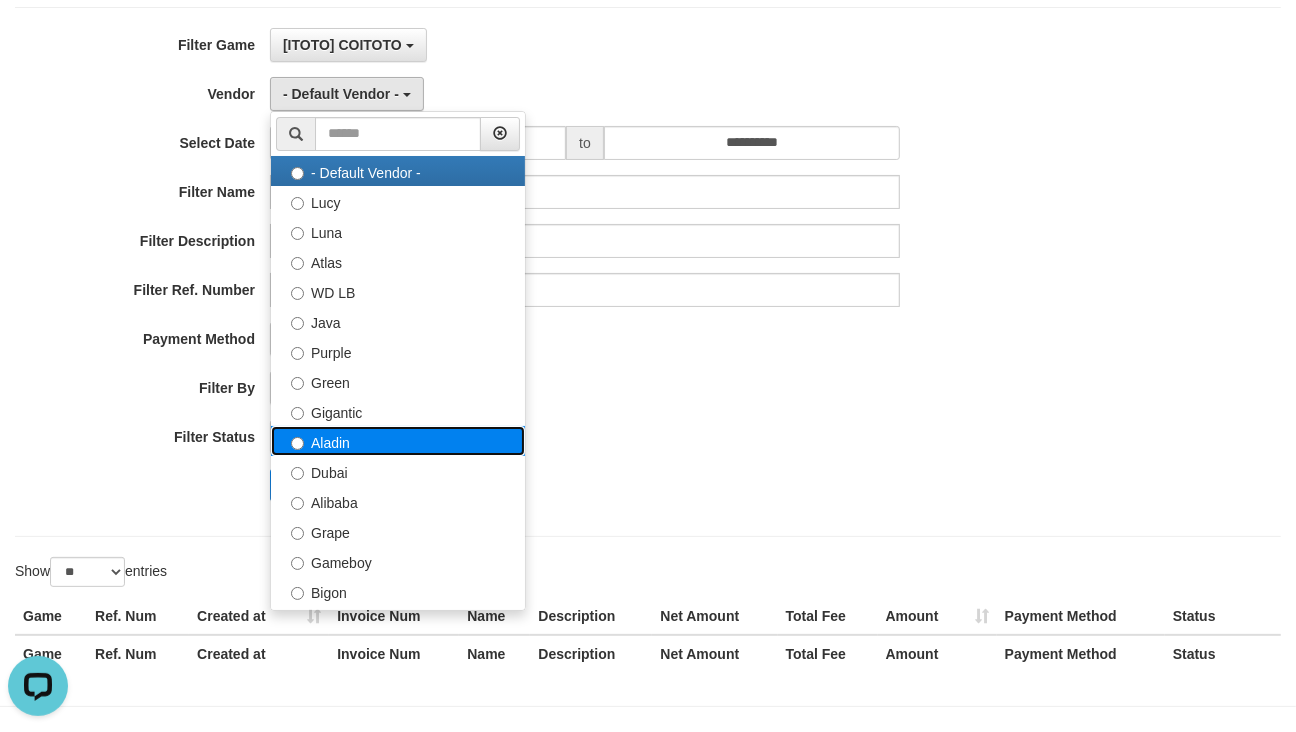 click on "Aladin" at bounding box center (398, 441) 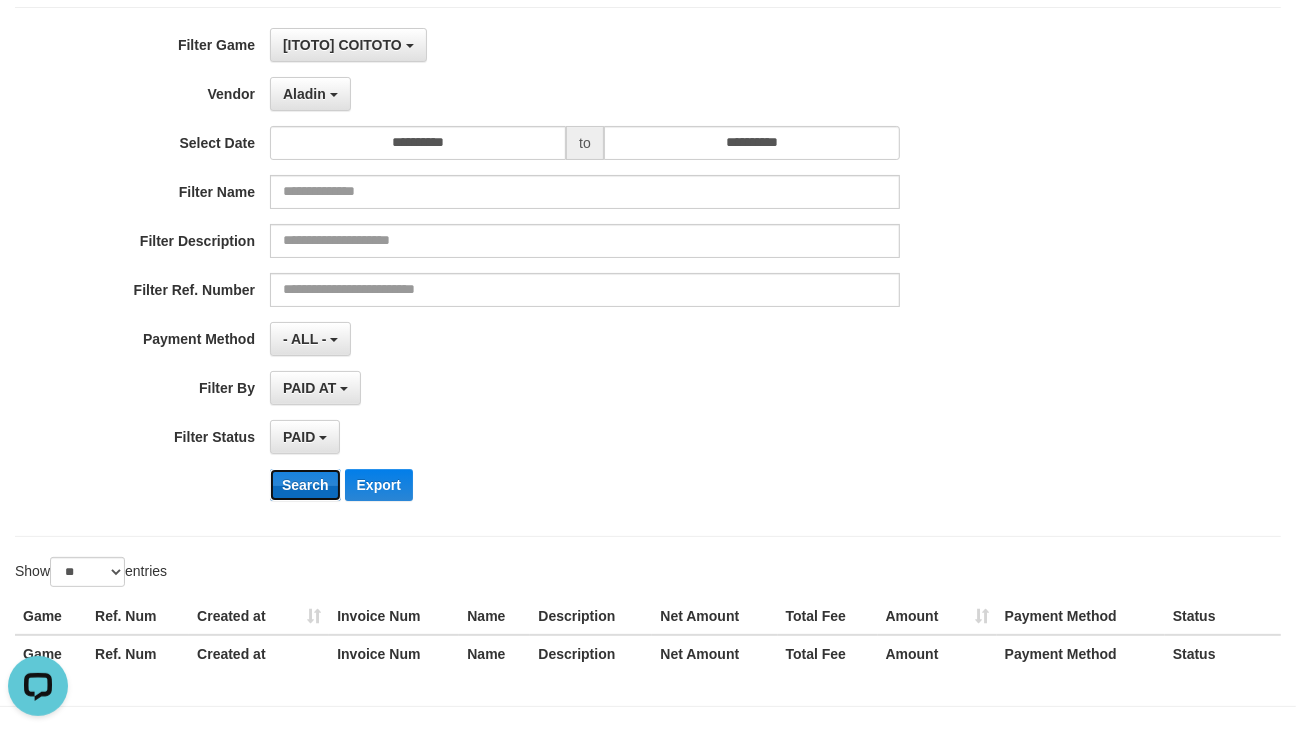 click on "Search" at bounding box center (305, 485) 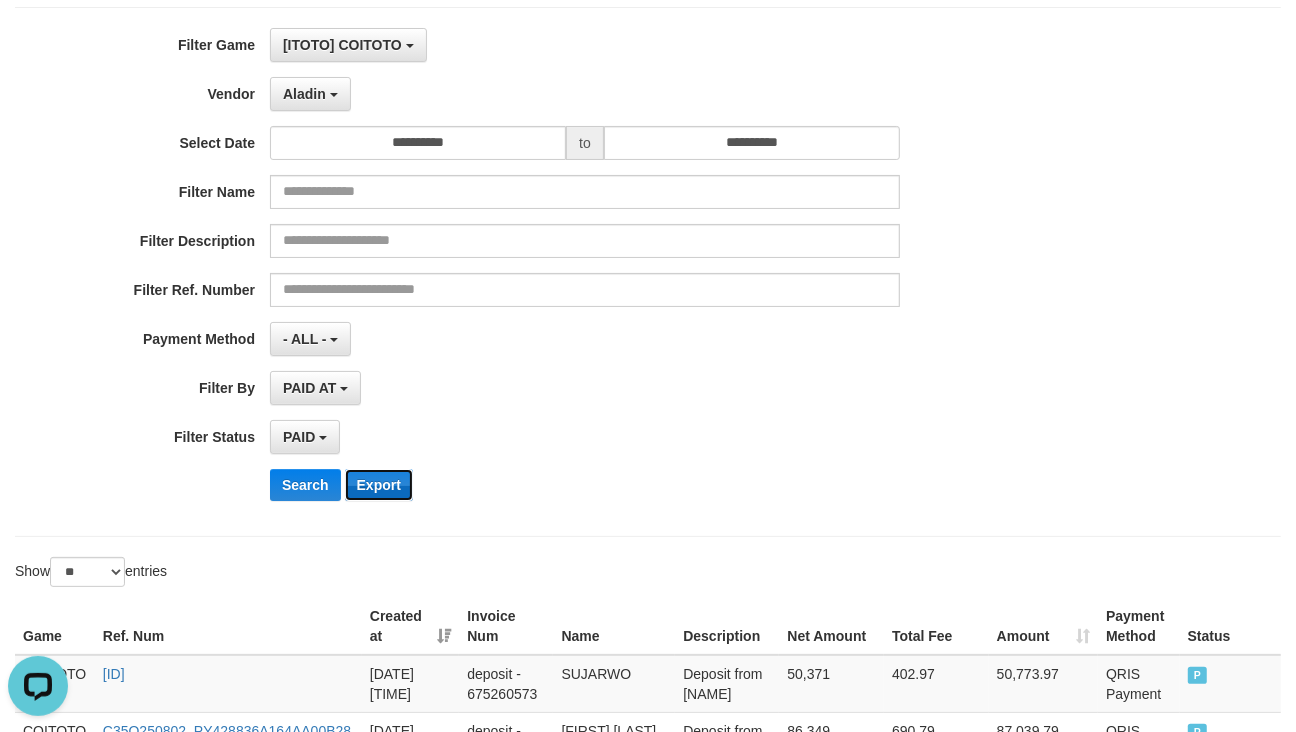 click on "Export" at bounding box center (379, 485) 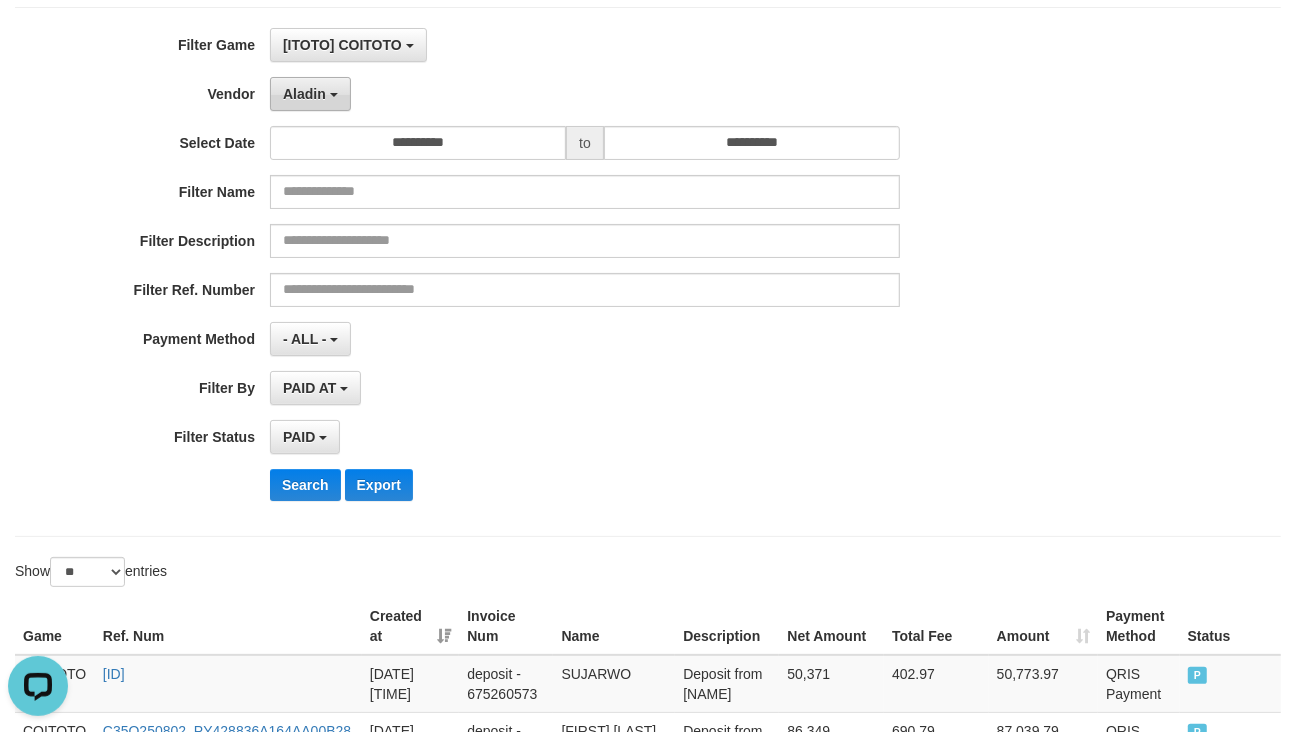 click on "Aladin" at bounding box center (304, 94) 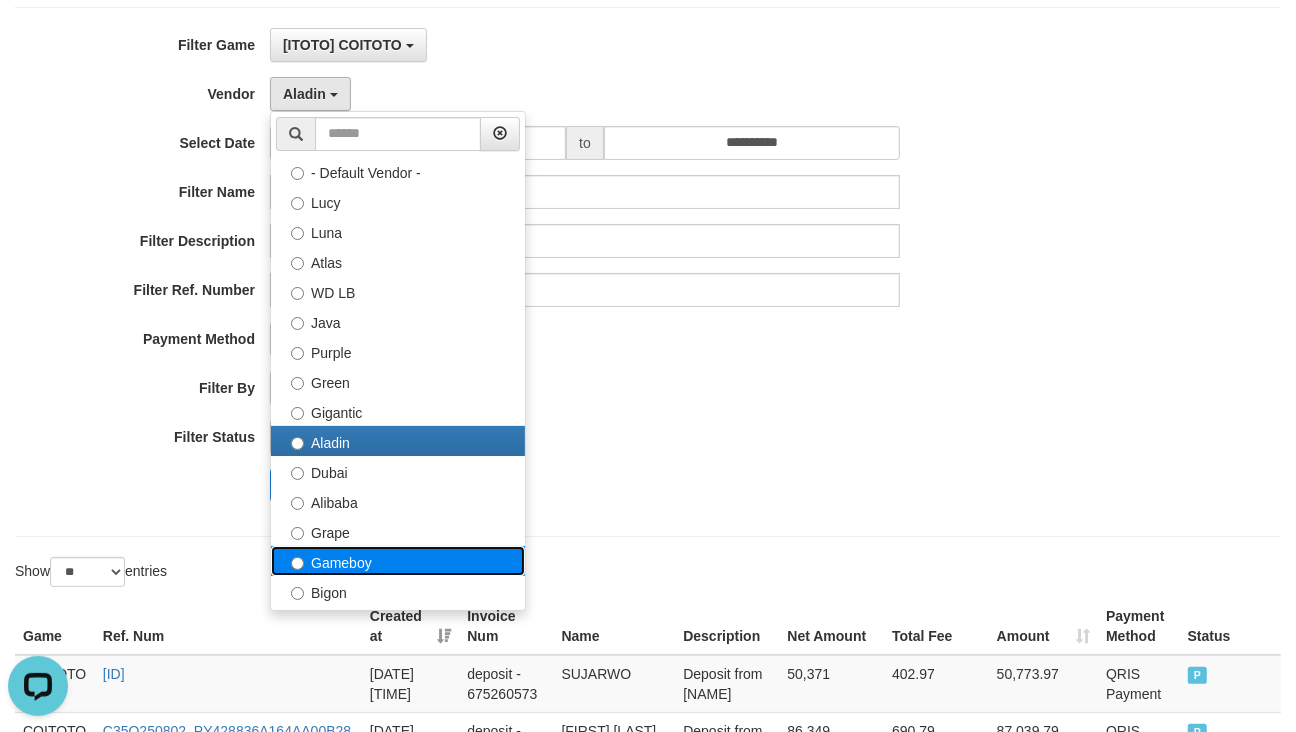 click on "Gameboy" at bounding box center [398, 561] 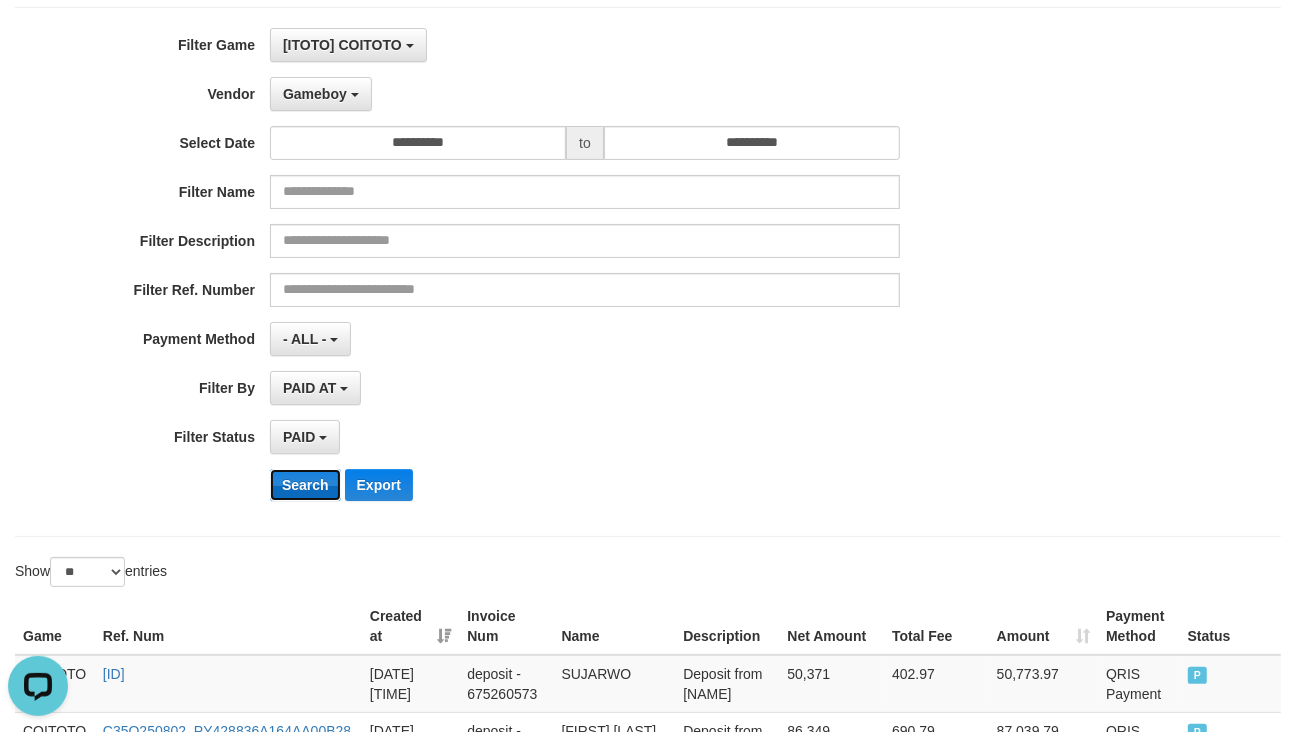 click on "Search" at bounding box center (305, 485) 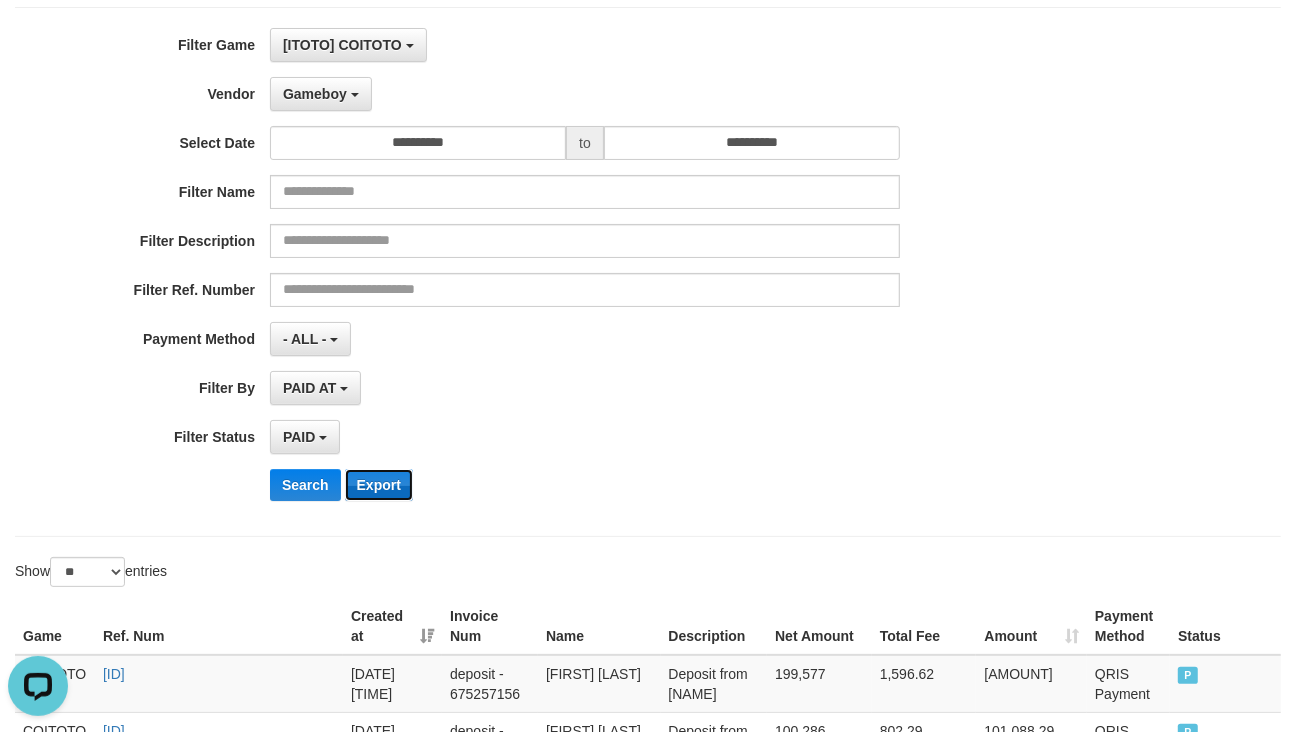 click on "Export" at bounding box center [379, 485] 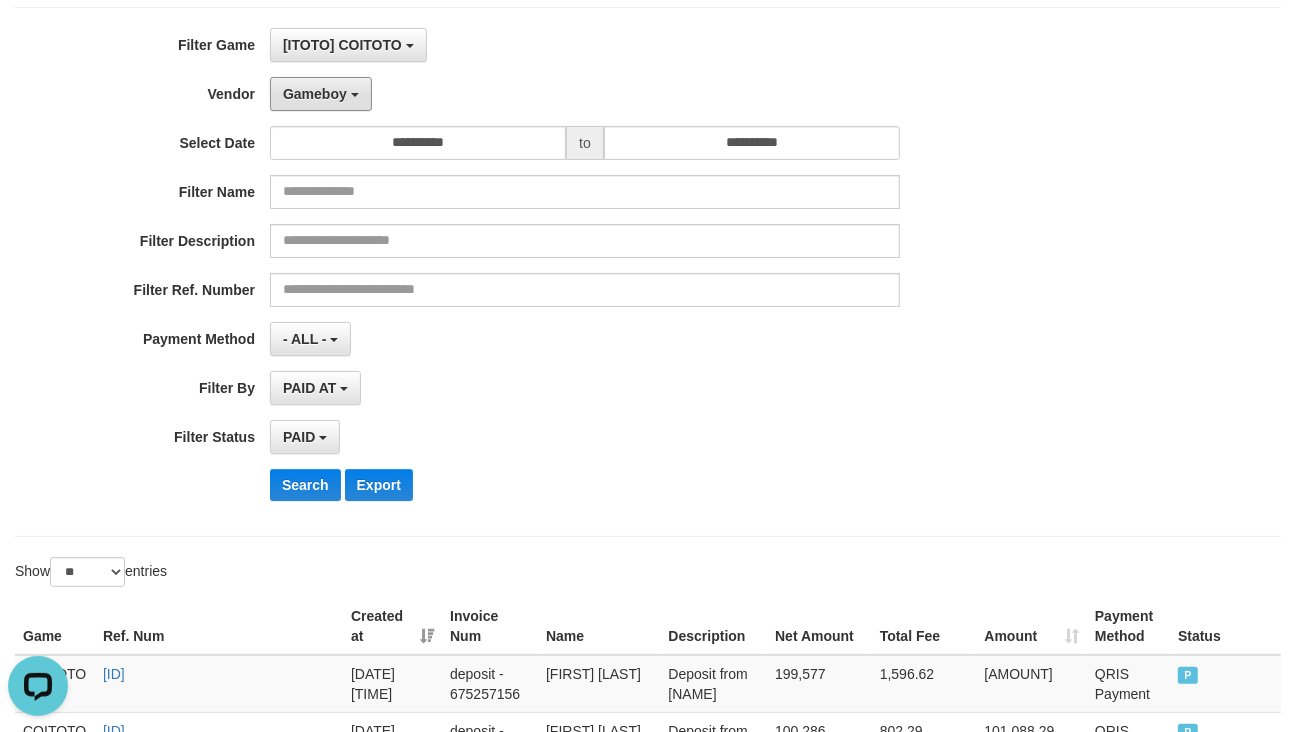 drag, startPoint x: 350, startPoint y: 96, endPoint x: 363, endPoint y: 116, distance: 23.853722 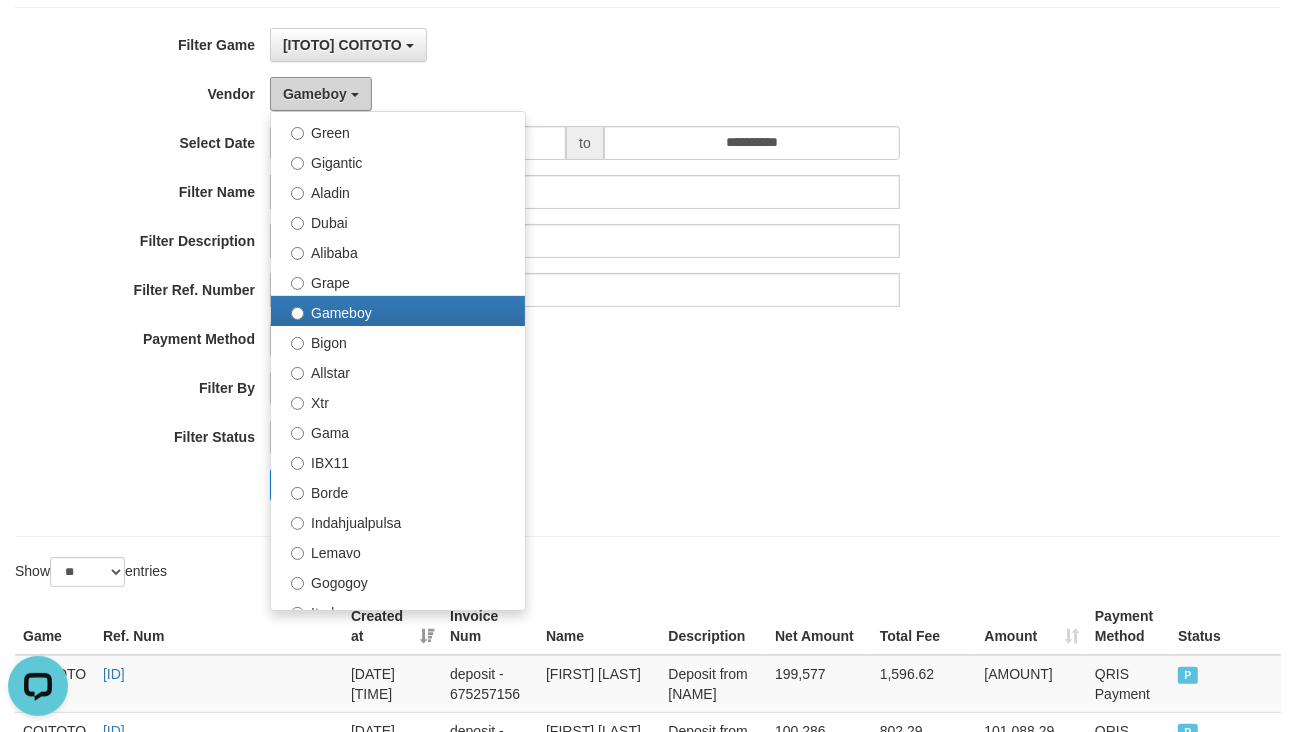 scroll, scrollTop: 656, scrollLeft: 0, axis: vertical 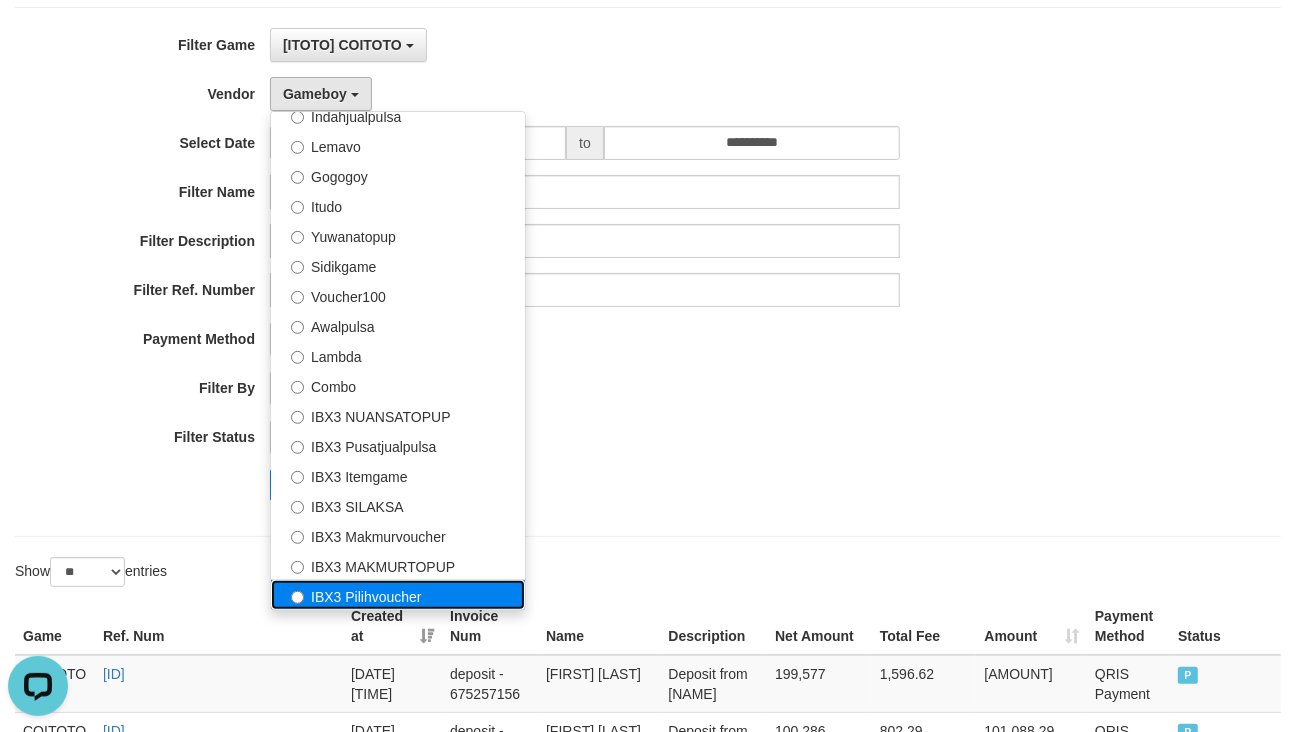click on "IBX3 Pilihvoucher" at bounding box center (398, 595) 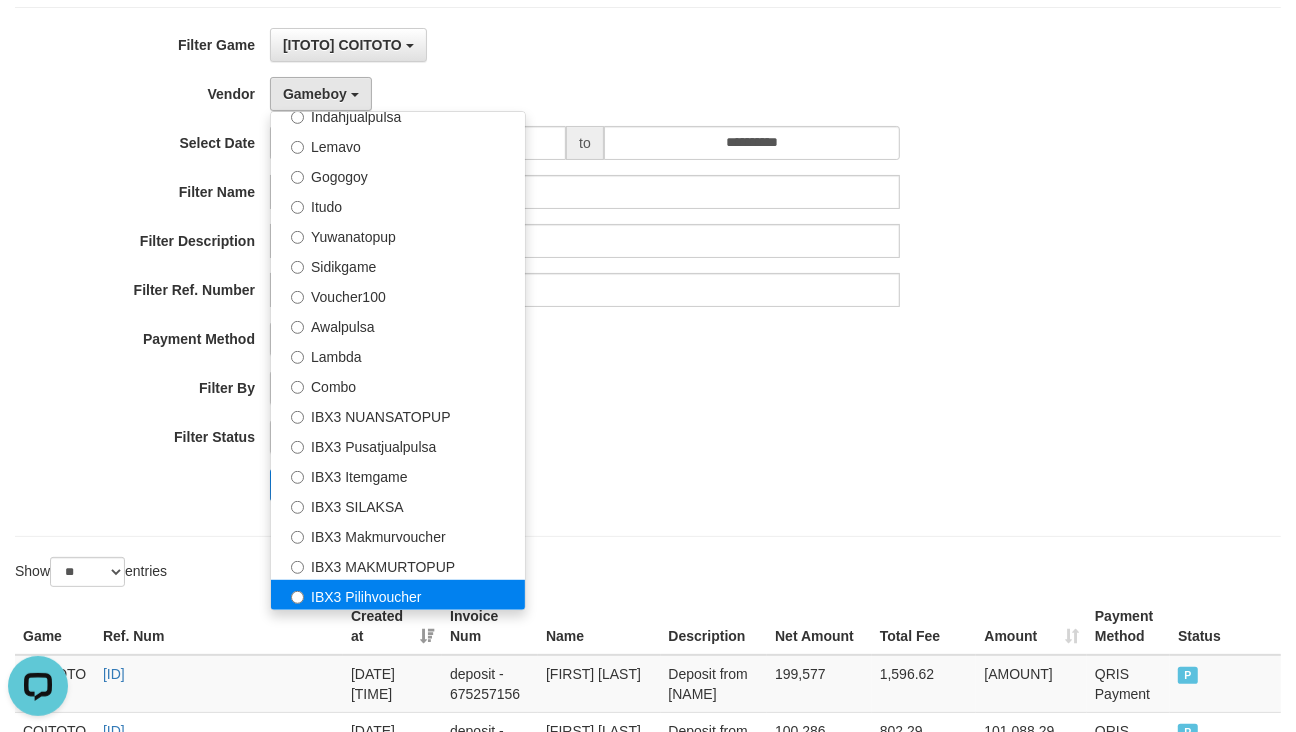 select on "**********" 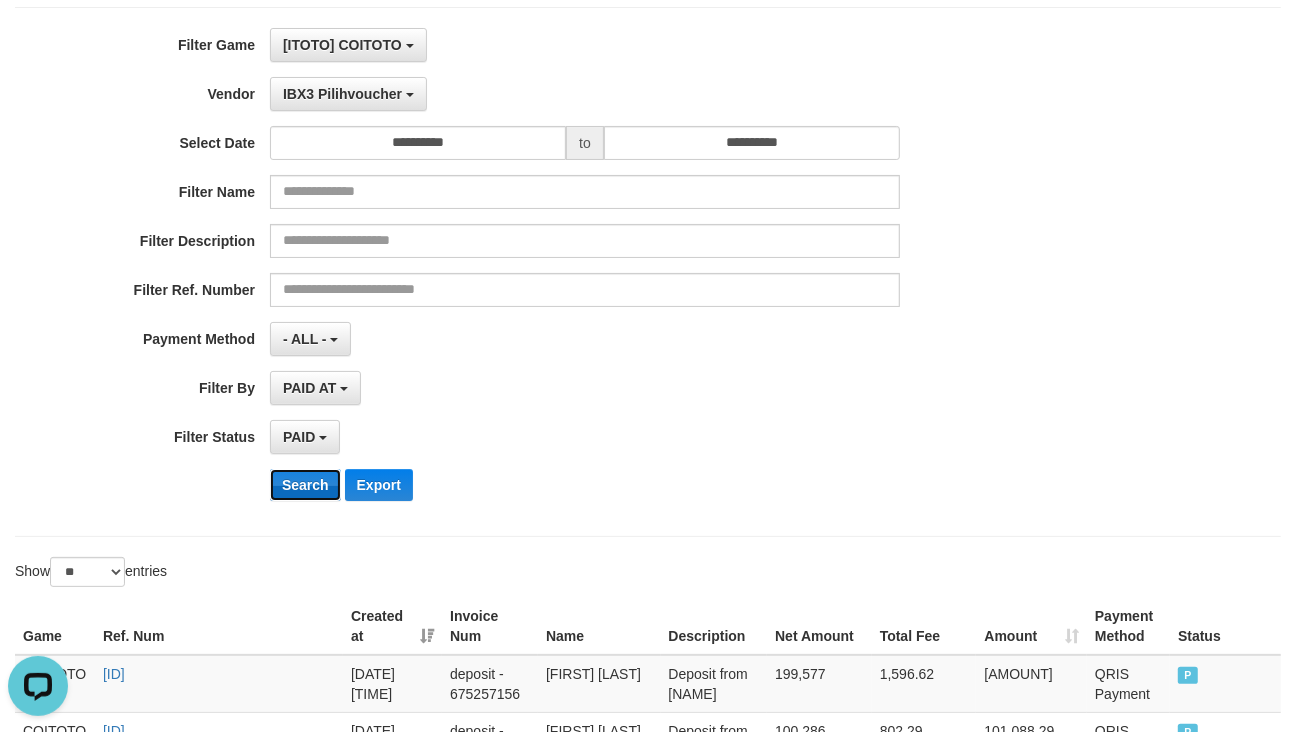 click on "Search" at bounding box center (305, 485) 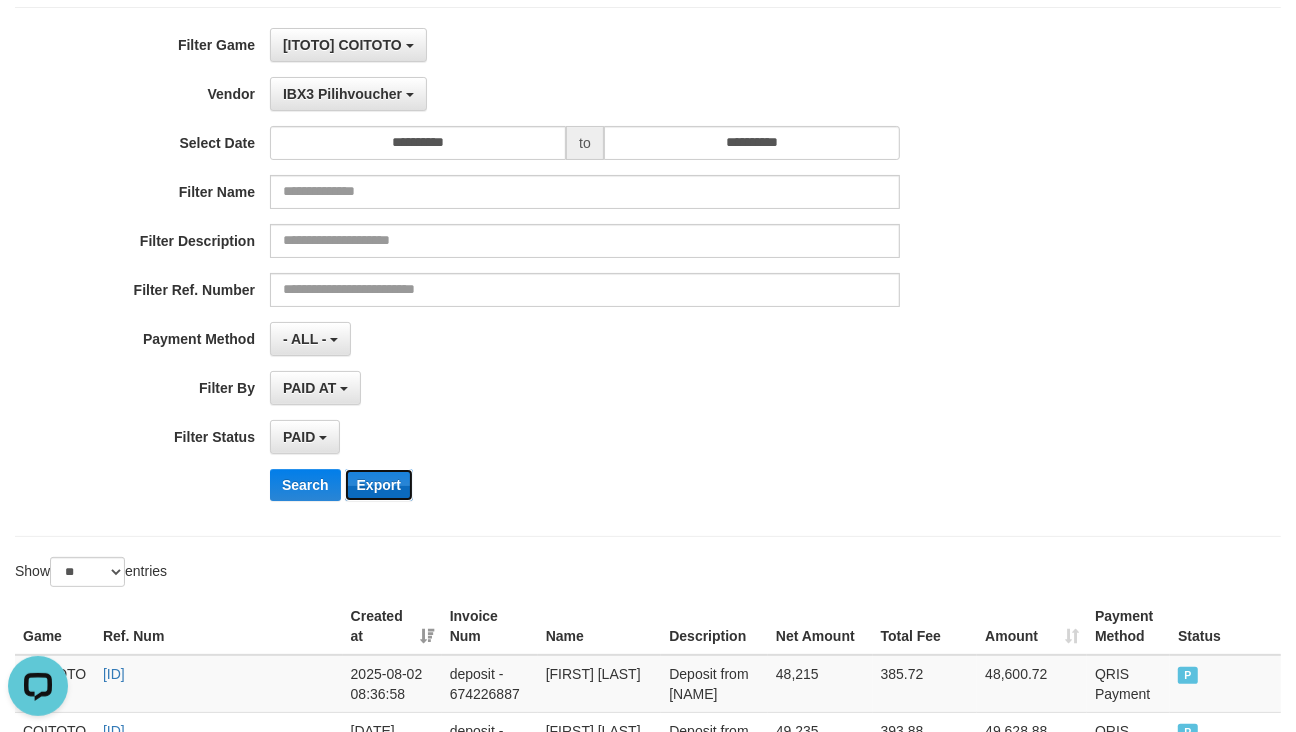 click on "Export" at bounding box center (379, 485) 